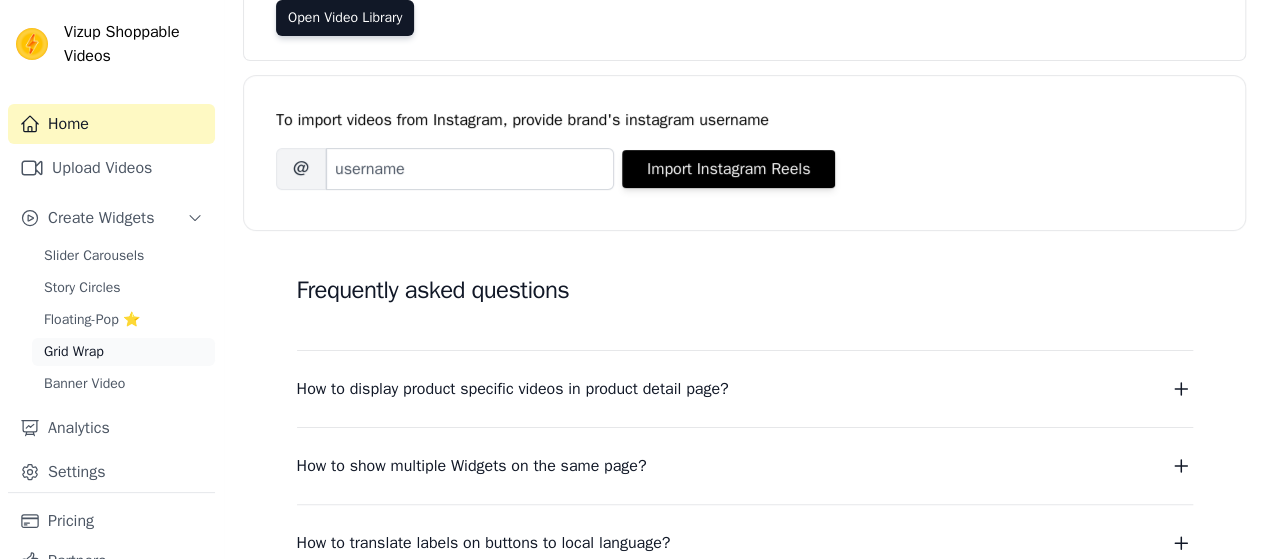 scroll, scrollTop: 300, scrollLeft: 0, axis: vertical 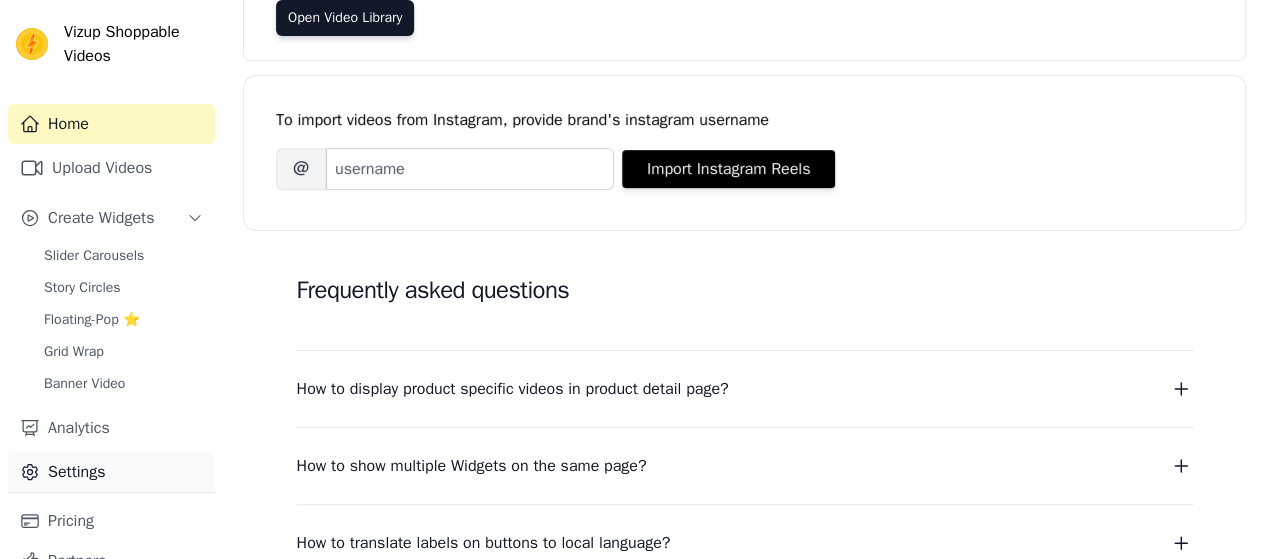 click on "Settings" at bounding box center [111, 472] 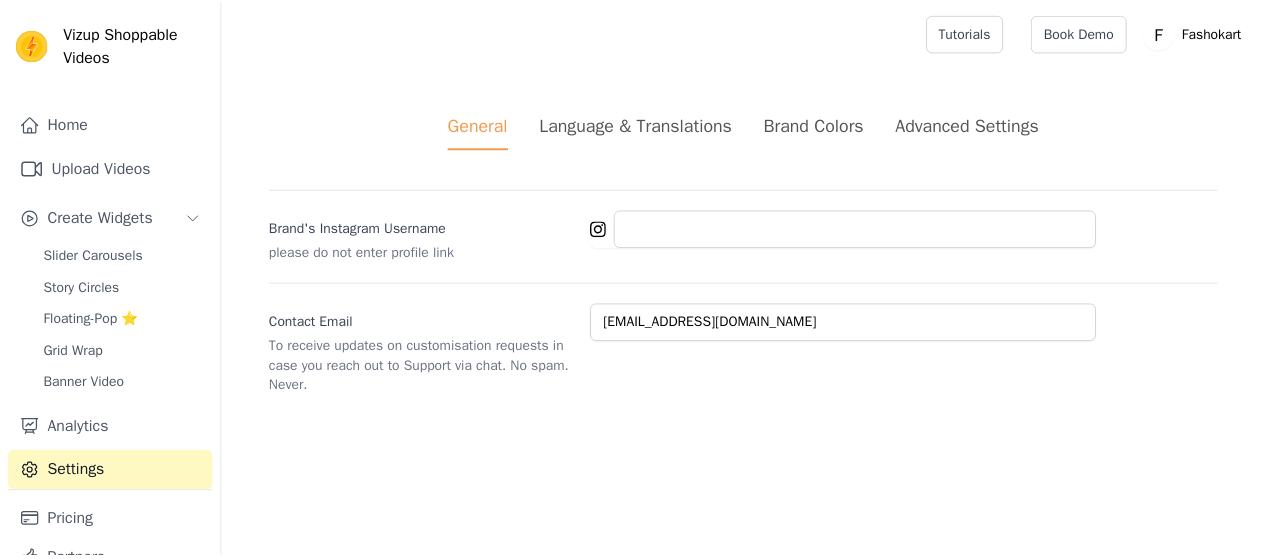 scroll, scrollTop: 0, scrollLeft: 0, axis: both 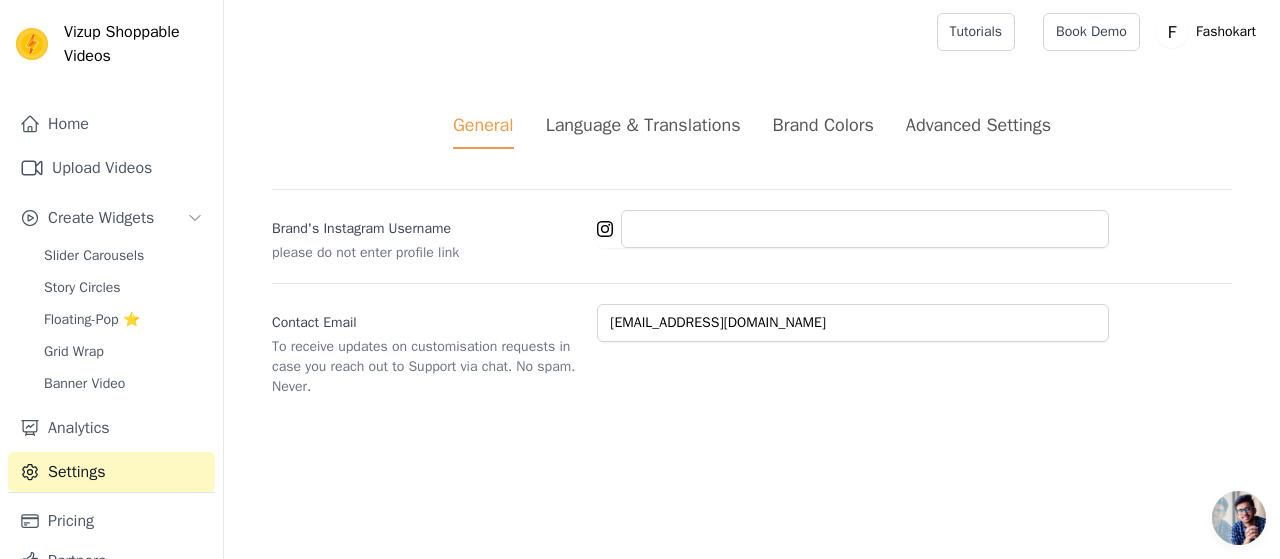 click on "Language & Translations" at bounding box center [643, 125] 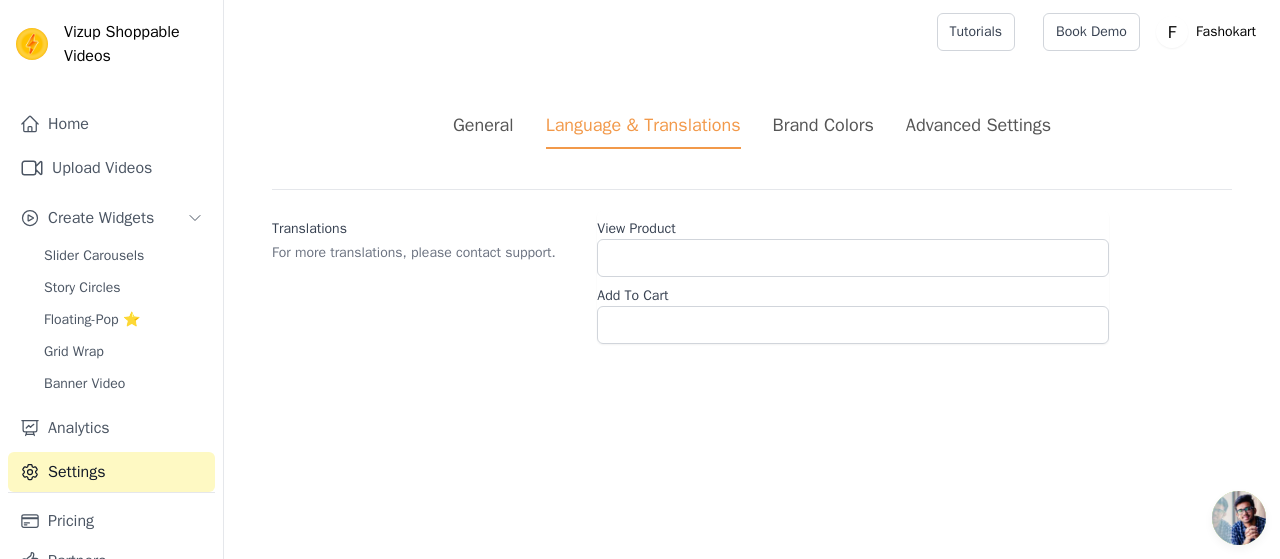 click on "Brand Colors" at bounding box center (823, 125) 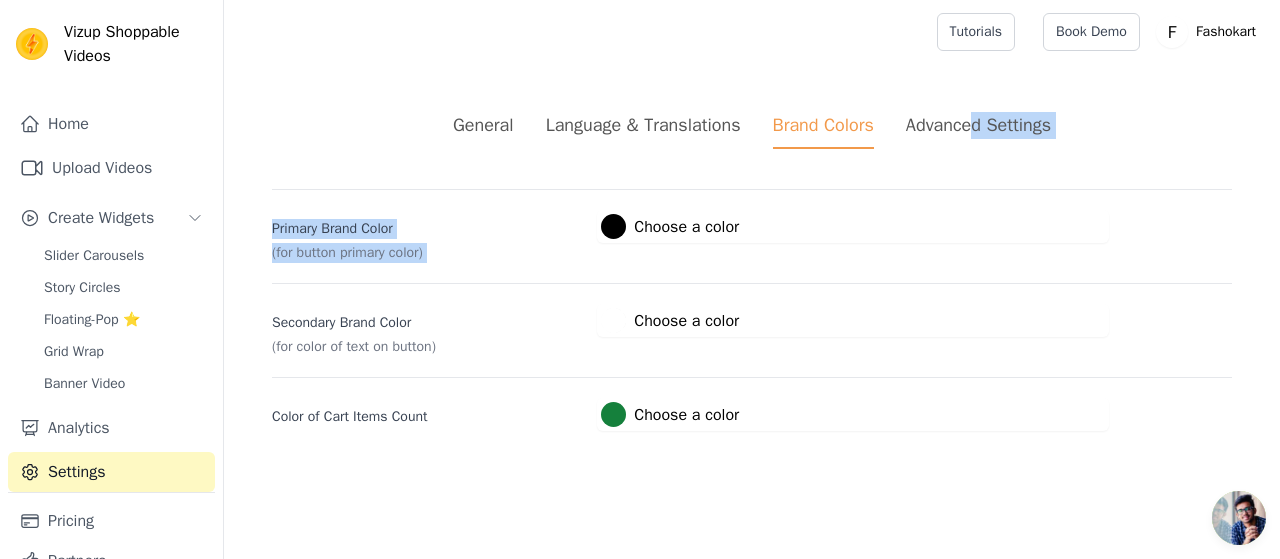 click on "General   Language & Translations   Brand Colors   Advanced Settings       unsaved changes   Save   Dismiss     Primary Brand Color   (for button primary color)   #000000       Choose a color                               #000000   1   hex   change to    rgb     Secondary Brand Color   (for color of text on button)   #ffffff       Choose a color                               #ffffff   1   hex   change to    rgb     Color of Cart Items Count   #15803c       Choose a color                               #15803c   1   hex   change to    rgb" at bounding box center [752, 271] 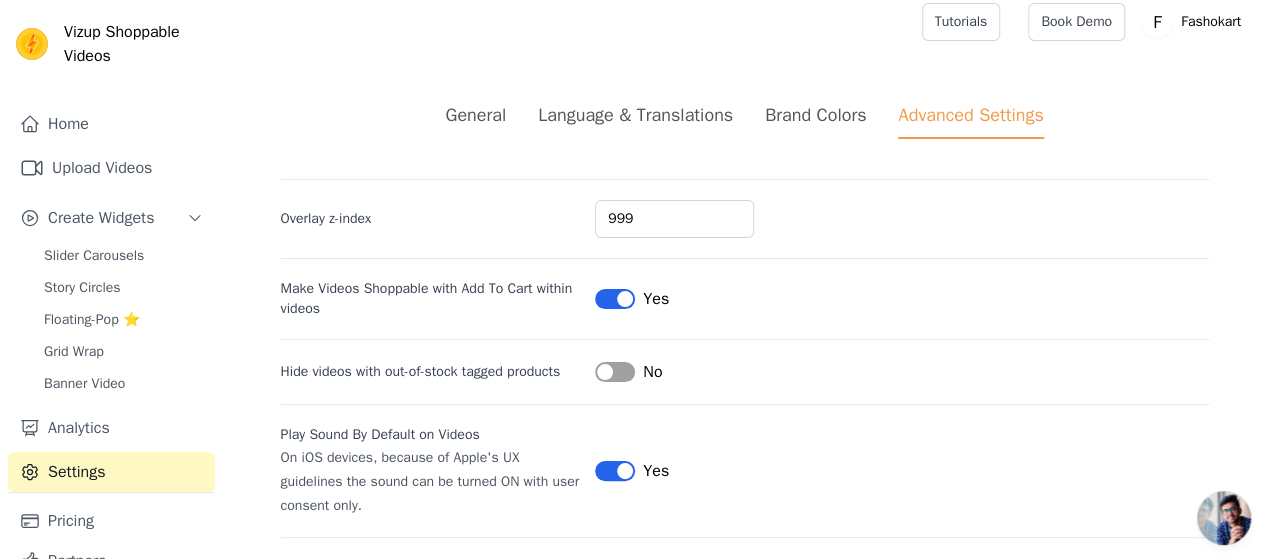 scroll, scrollTop: 0, scrollLeft: 0, axis: both 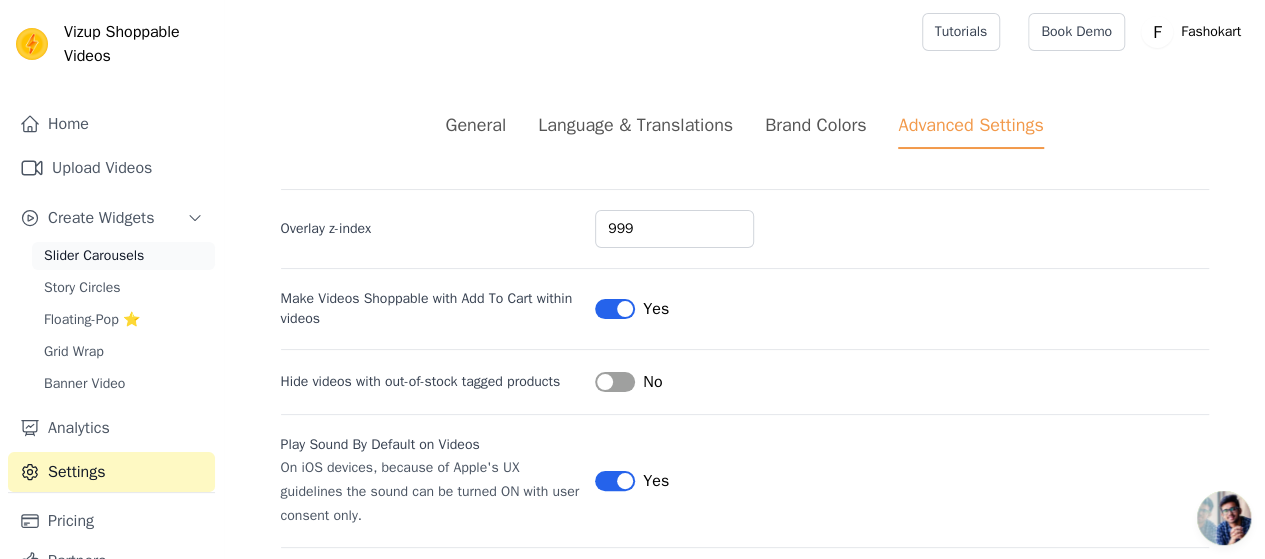 click on "Slider Carousels" at bounding box center (123, 256) 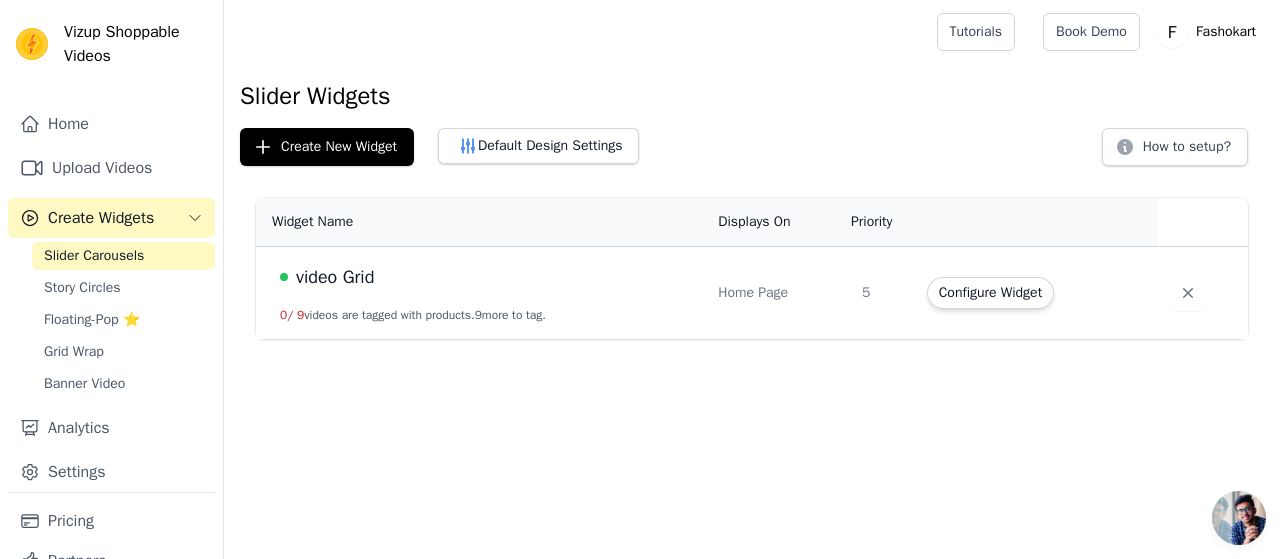 click on "video Grid   0  /   9  videos are tagged with products.
9  more to tag." at bounding box center [481, 293] 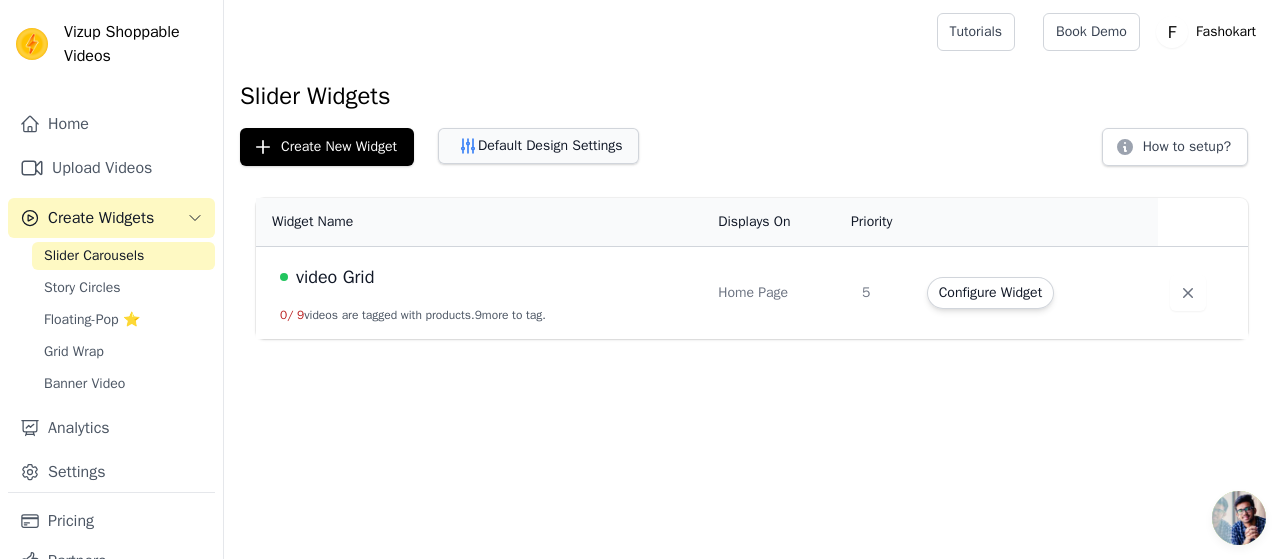 click on "Default Design Settings" at bounding box center [538, 146] 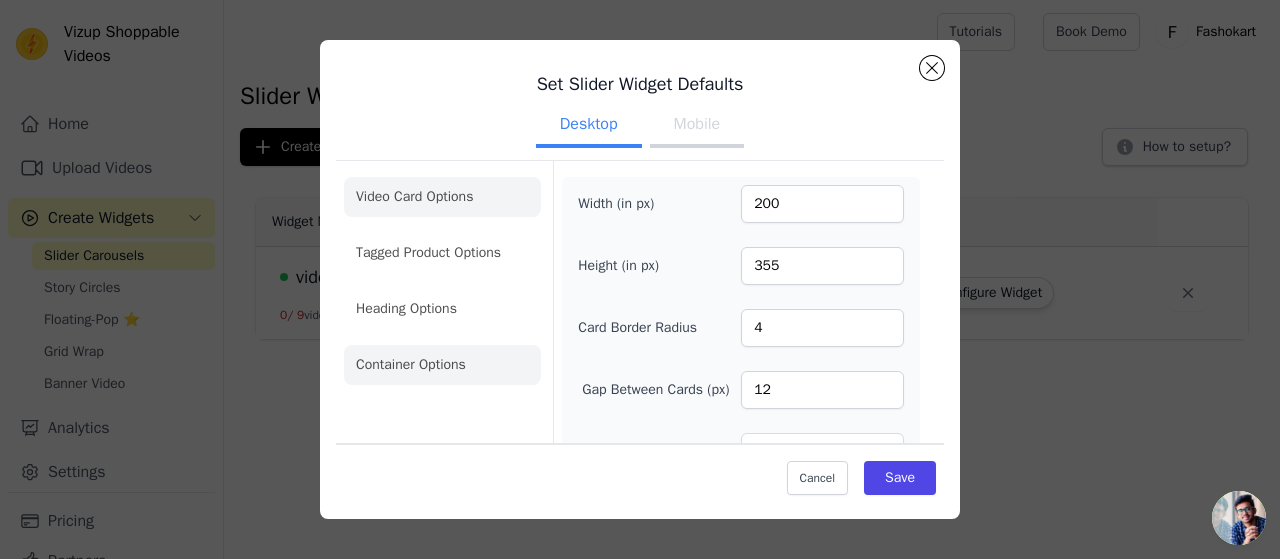 click on "Container Options" 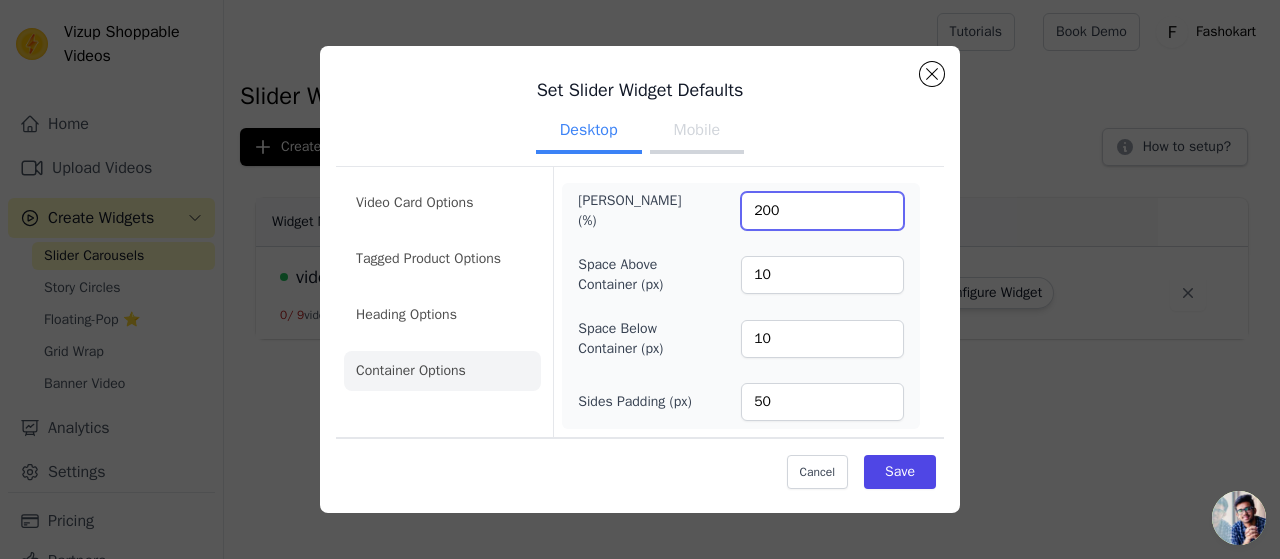 click on "200" at bounding box center [822, 211] 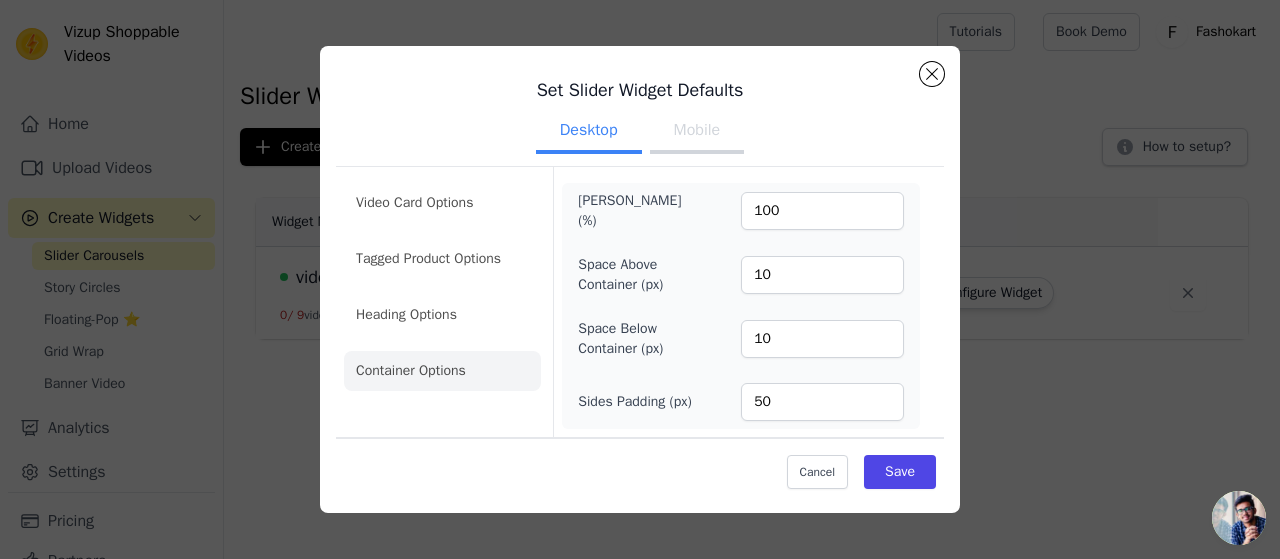 click on "Desktop Mobile" at bounding box center [640, 132] 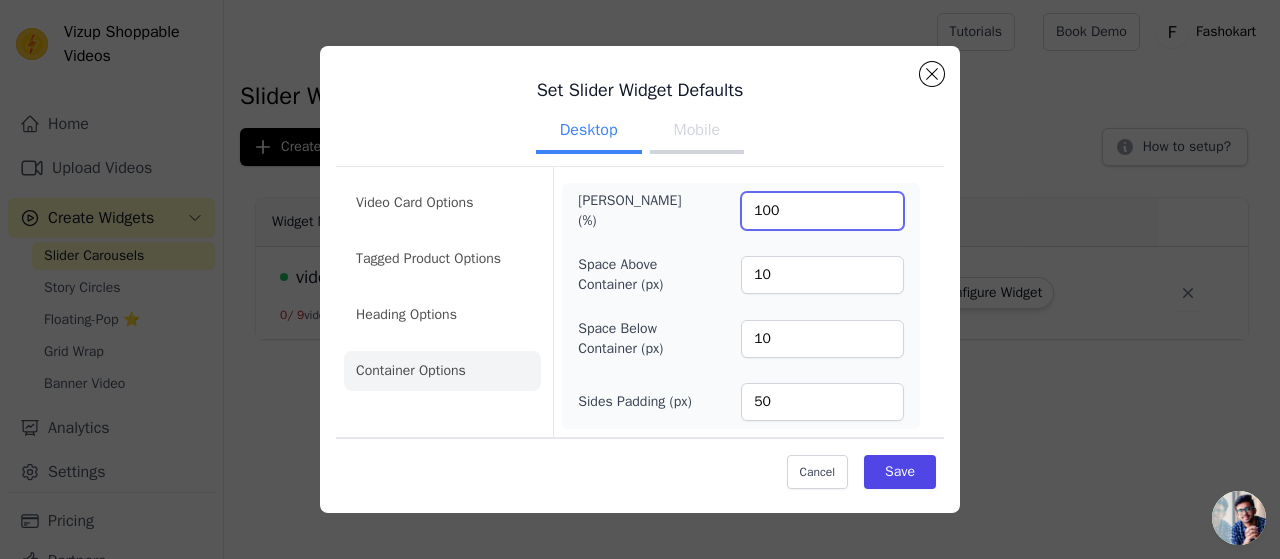click on "100" at bounding box center [822, 211] 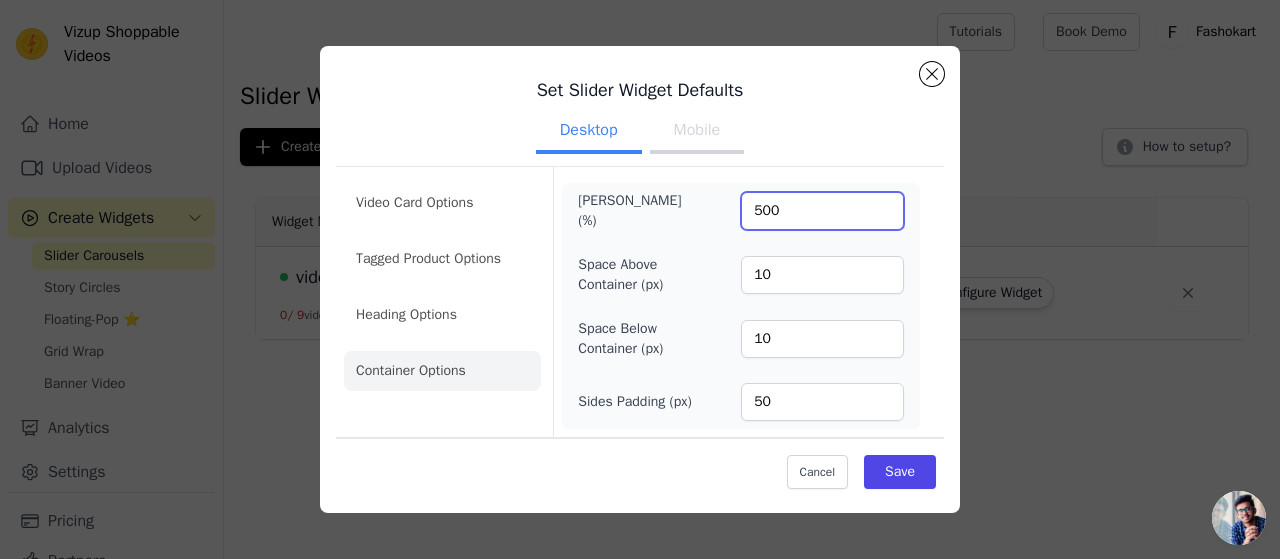 type on "500" 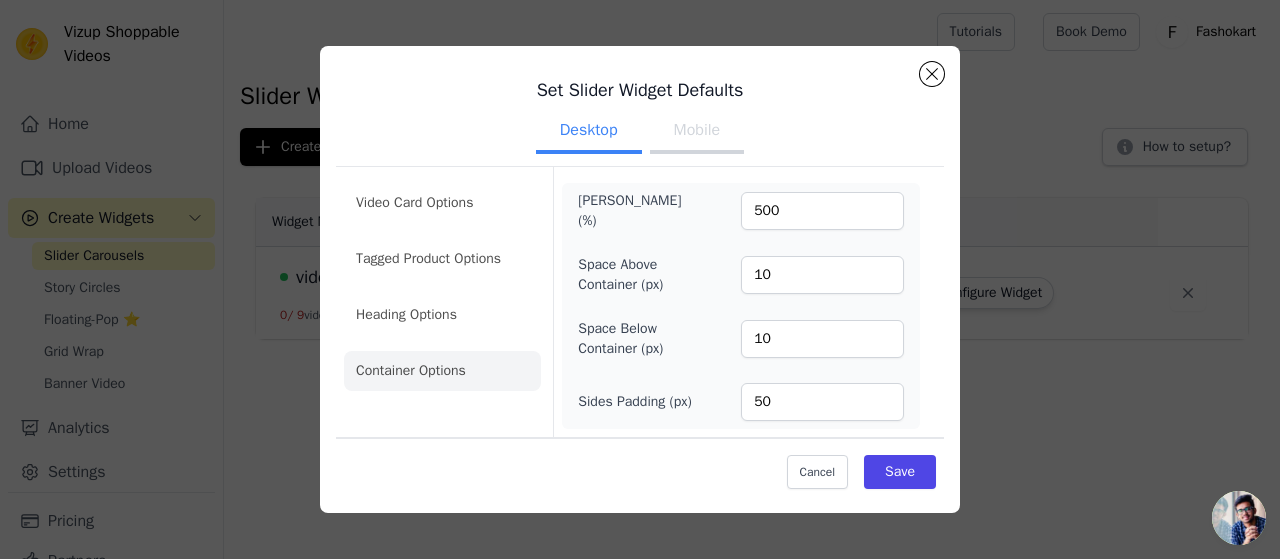 click on "Desktop Mobile" at bounding box center [640, 132] 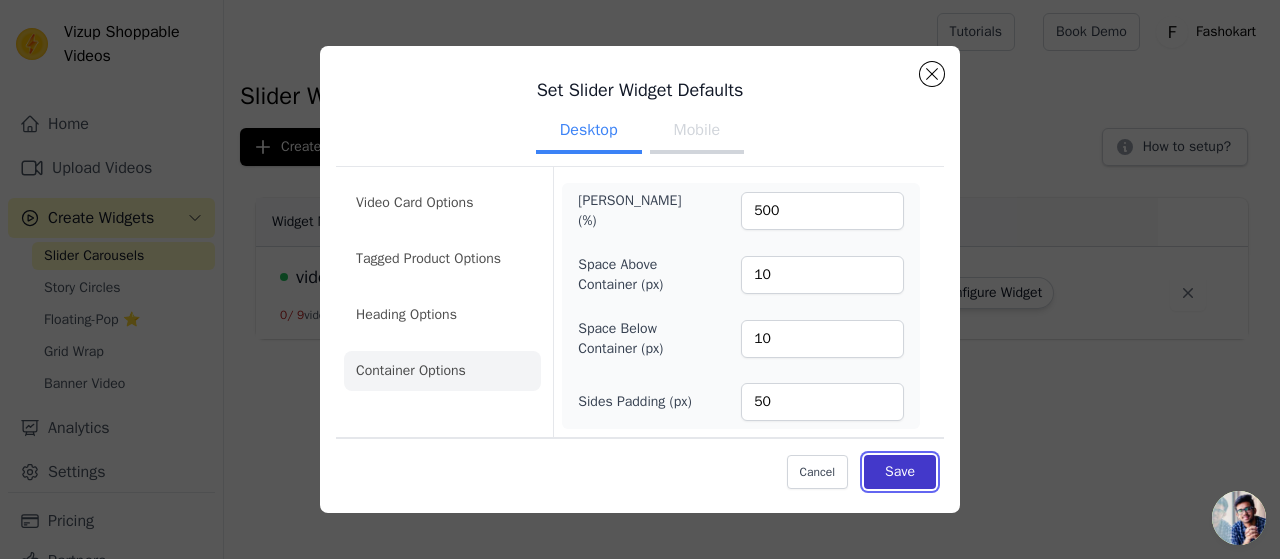 click on "Save" at bounding box center [900, 472] 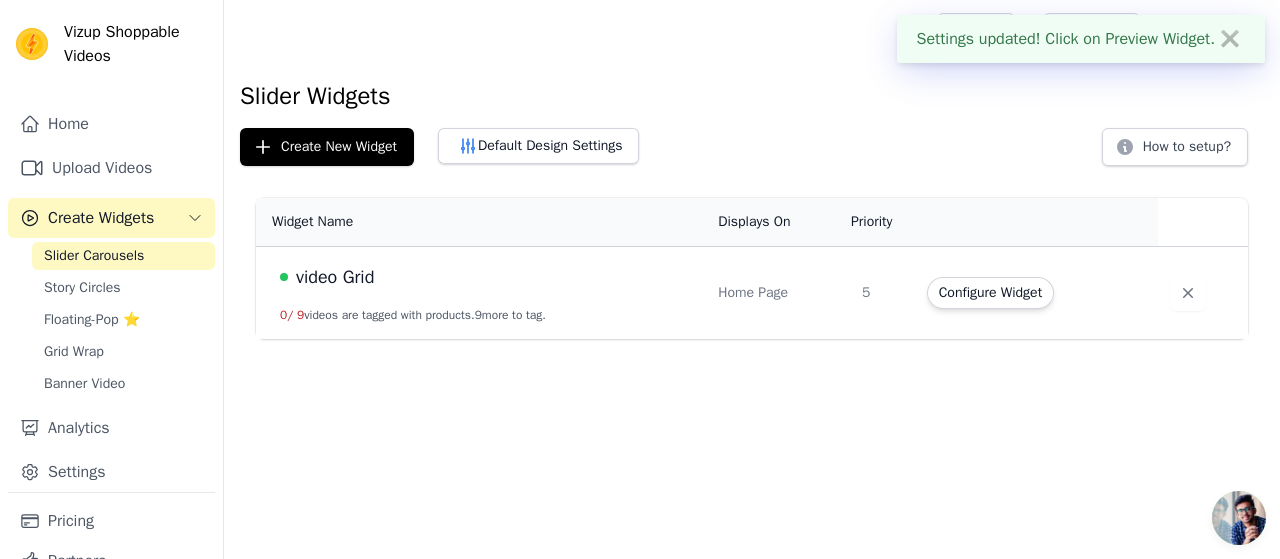 click on "Settings updated! Click on Preview Widget. ✖
Vizup Shoppable Videos
Home
Upload Videos       Create Widgets     Slider Carousels   Story Circles   Floating-Pop ⭐   Grid Wrap   Banner Video
Analytics
Settings
Pricing
Partners
How To Guides   Open sidebar" at bounding box center [640, 169] 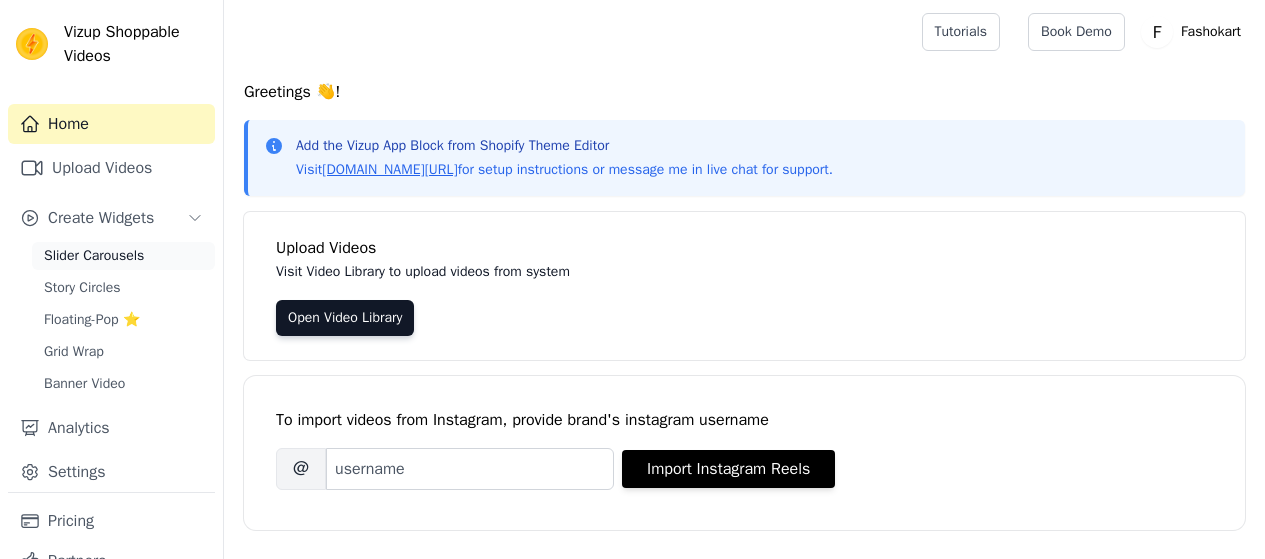 scroll, scrollTop: 0, scrollLeft: 0, axis: both 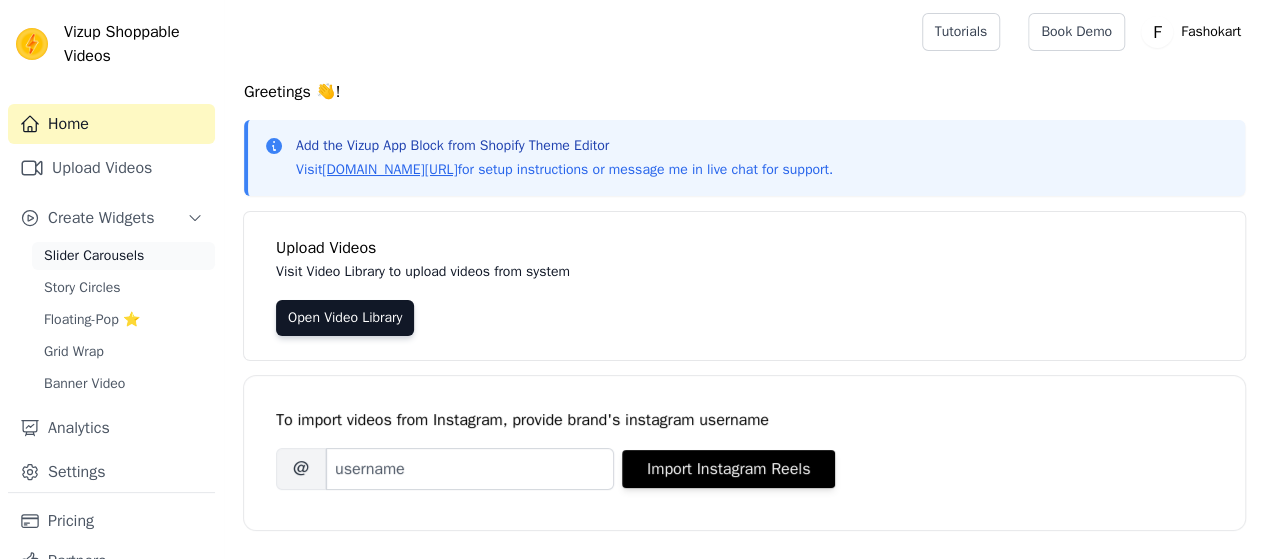 click on "Slider Carousels" at bounding box center (94, 256) 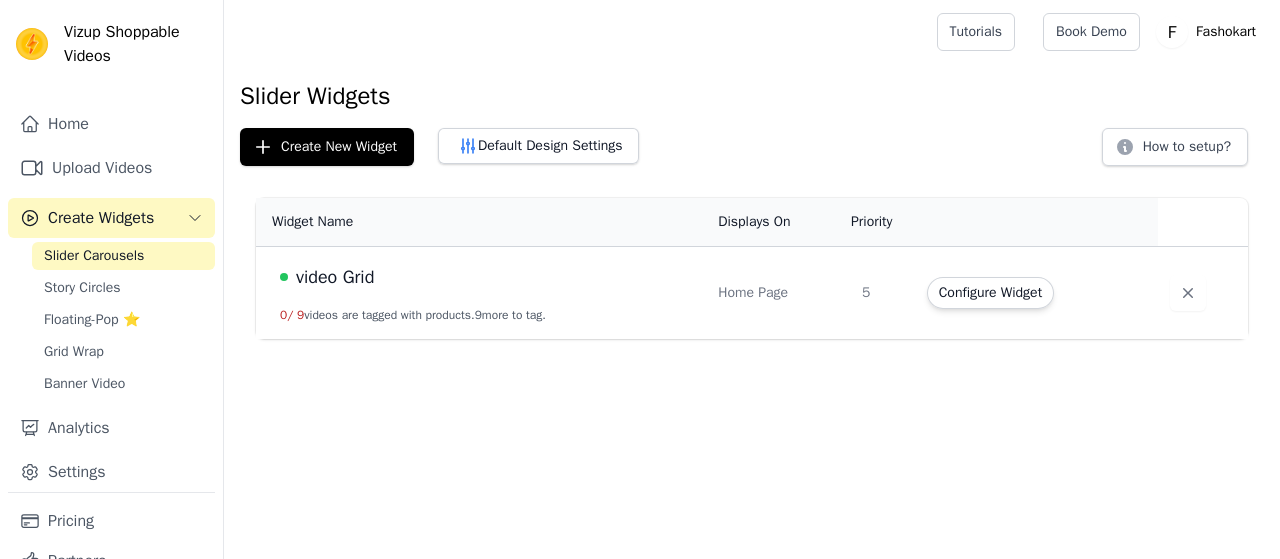 scroll, scrollTop: 0, scrollLeft: 0, axis: both 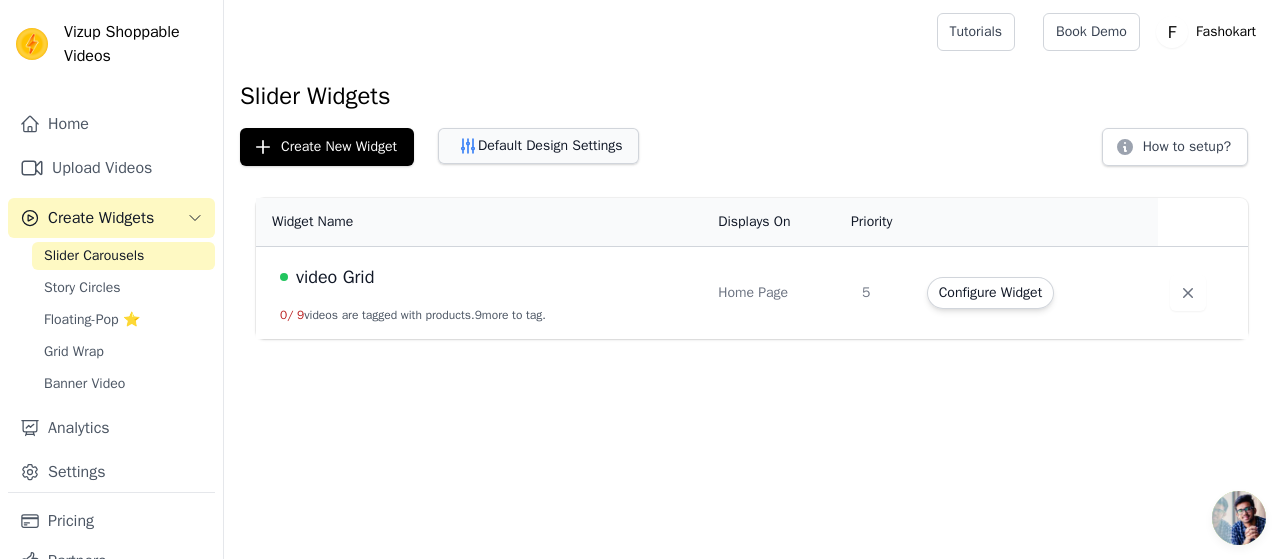 click on "Default Design Settings" at bounding box center [538, 146] 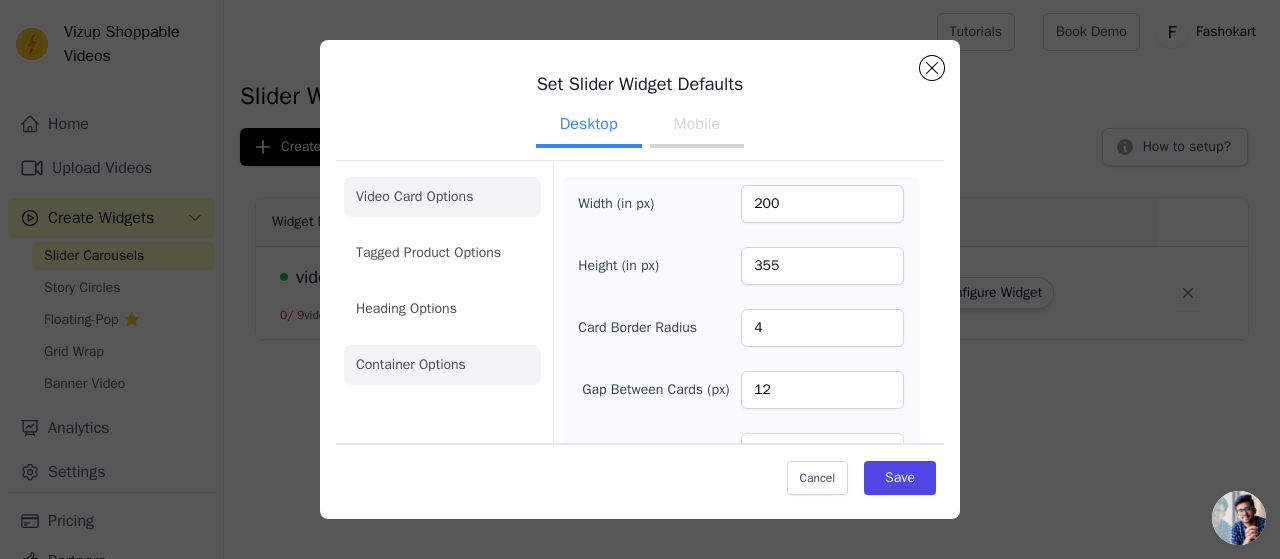 click on "Container Options" 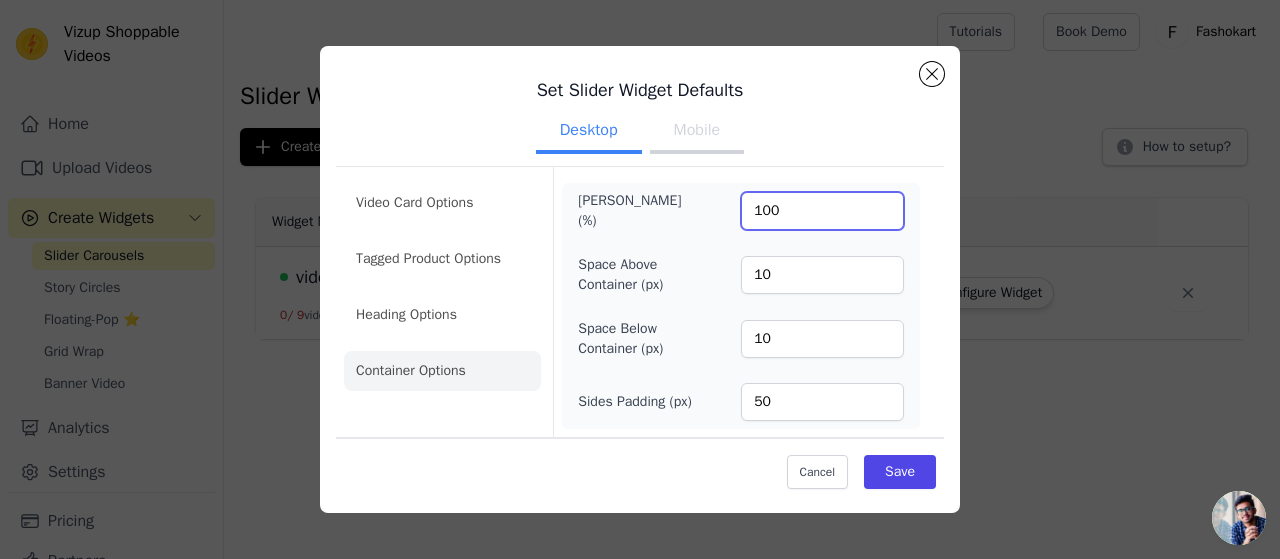 click on "100" at bounding box center [822, 211] 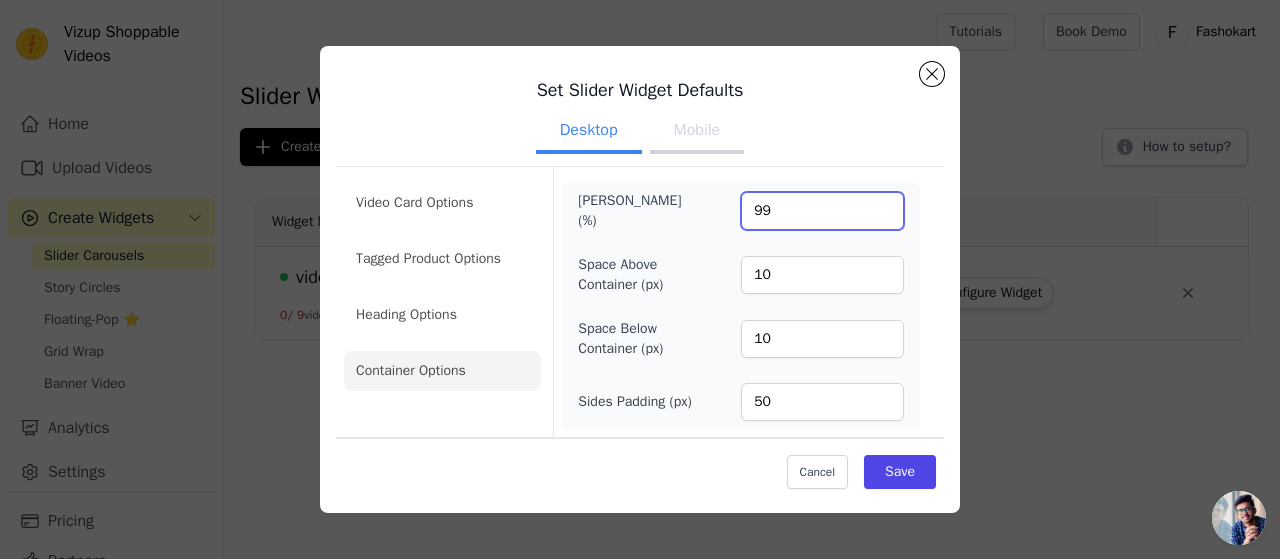 click on "99" at bounding box center (822, 211) 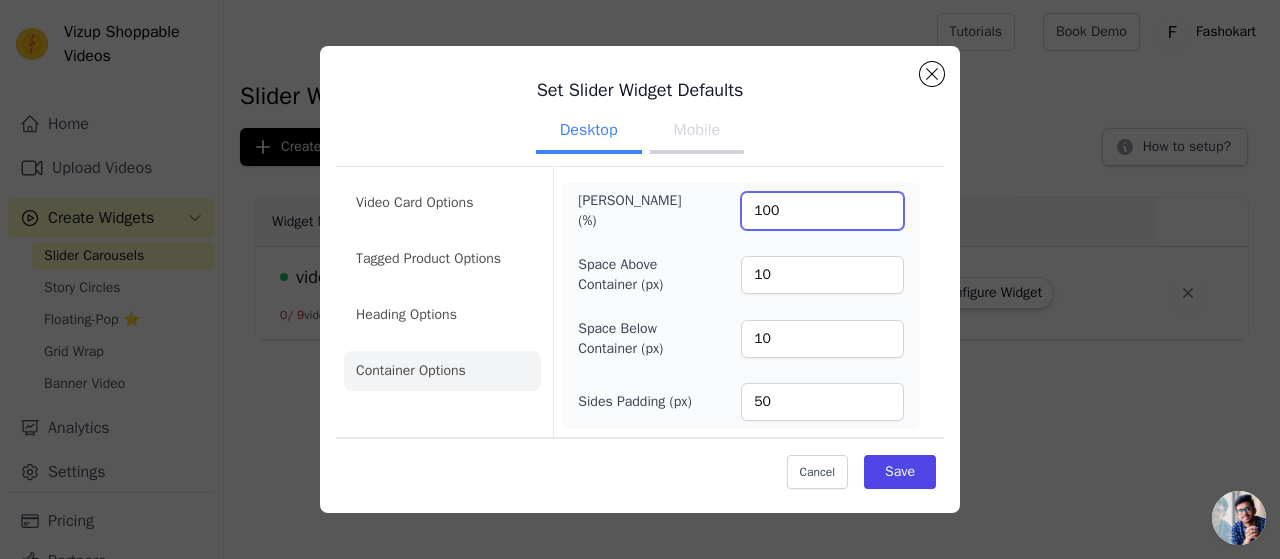 type on "100" 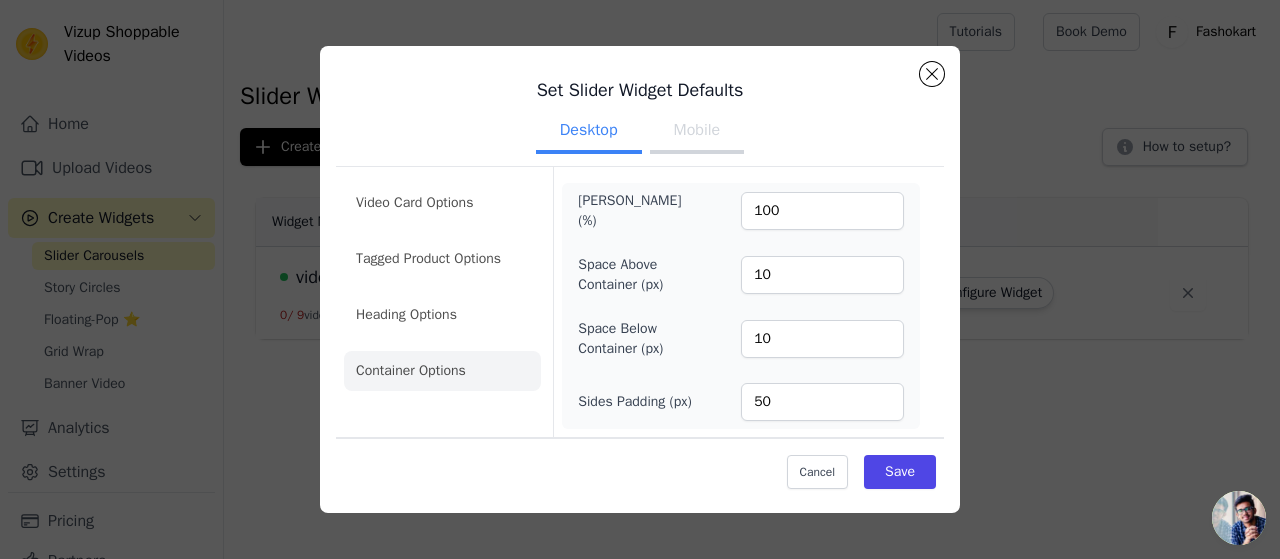 click on "Mobile" at bounding box center (697, 132) 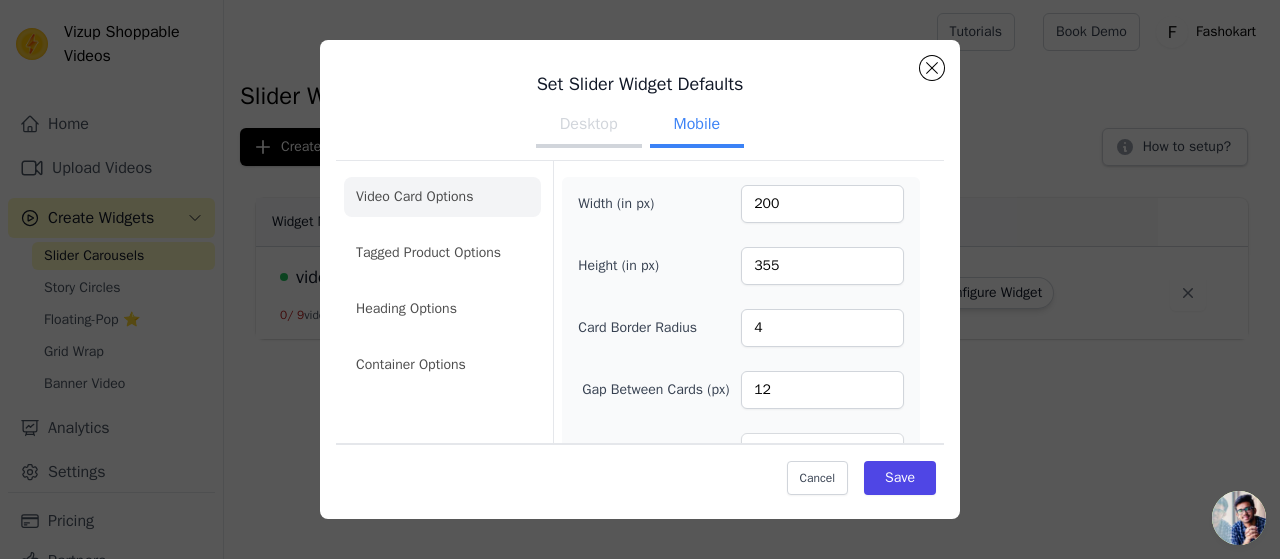 click on "Desktop" at bounding box center [589, 126] 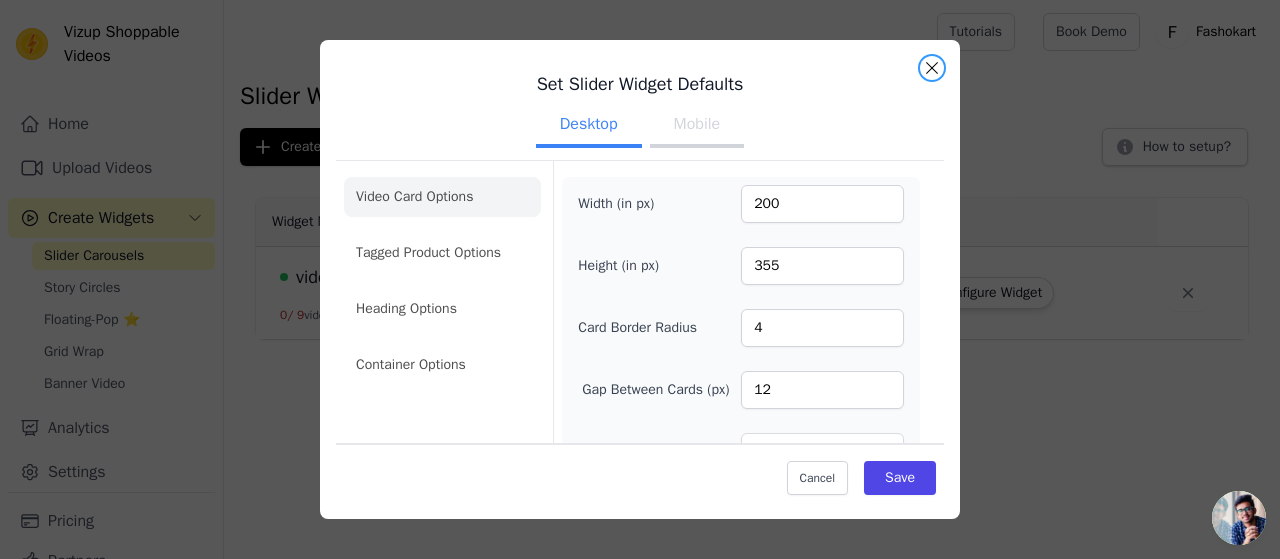 drag, startPoint x: 932, startPoint y: 67, endPoint x: 927, endPoint y: 89, distance: 22.561028 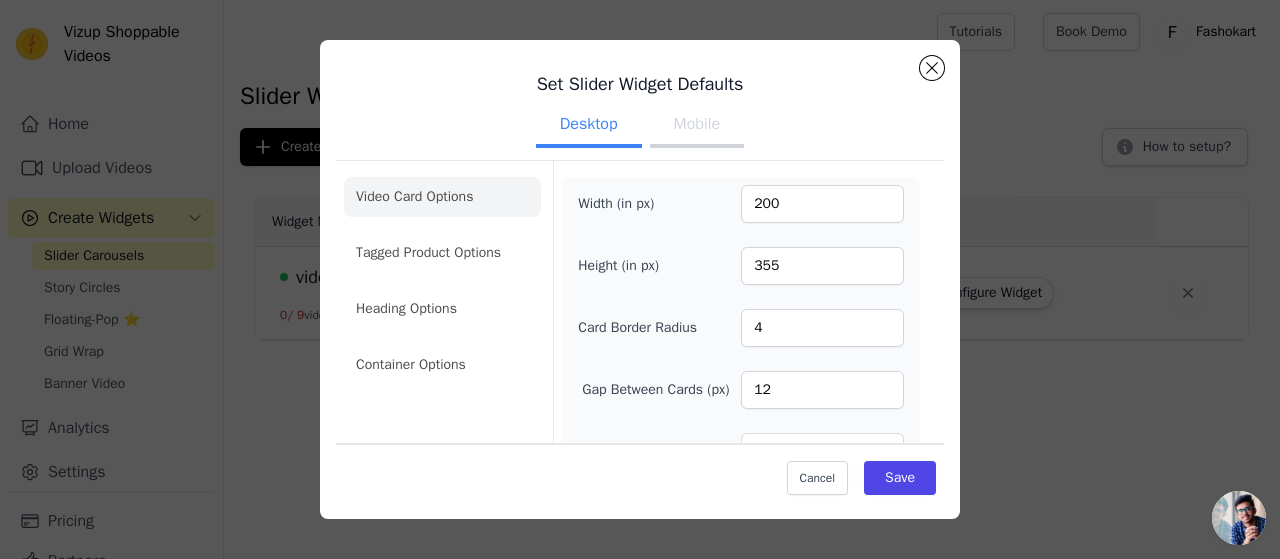 click on "Set Slider Widget Defaults" at bounding box center [640, 84] 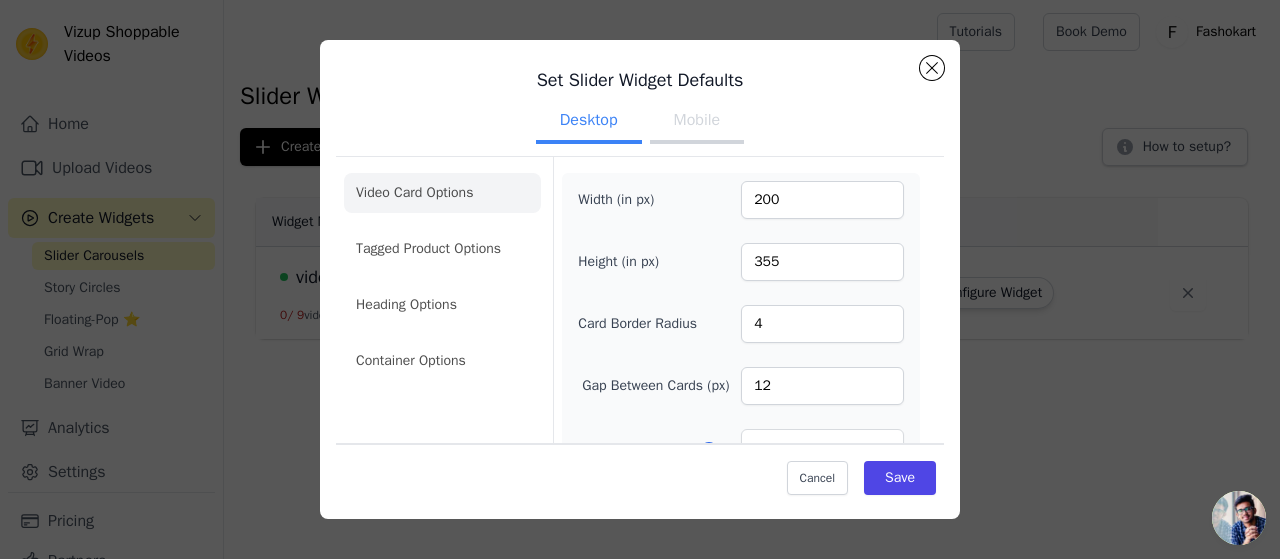 scroll, scrollTop: 0, scrollLeft: 0, axis: both 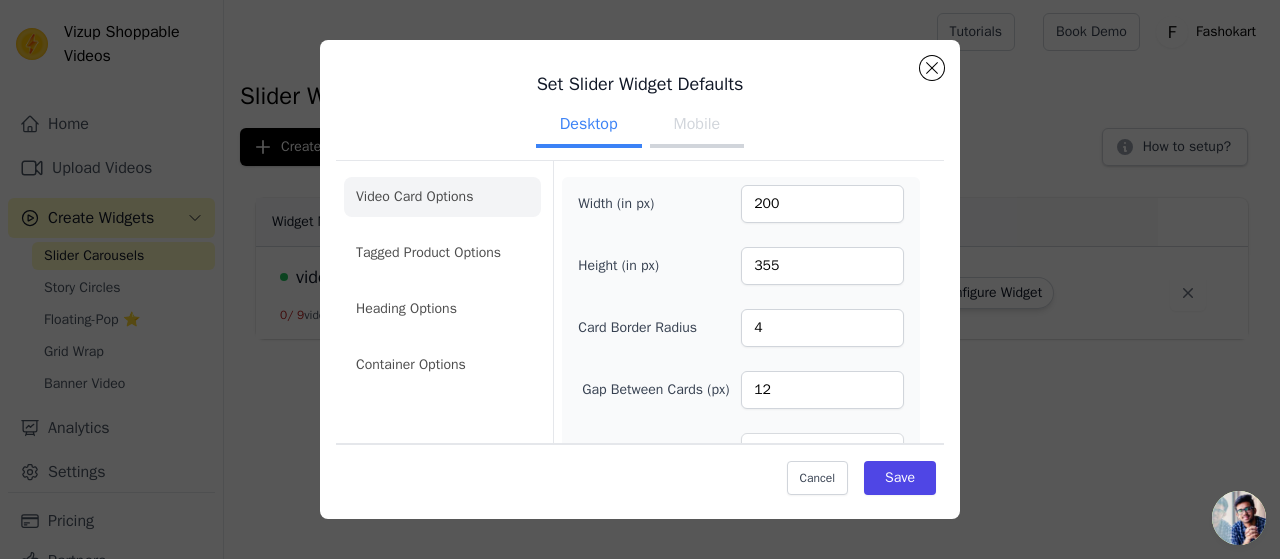 click on "Mobile" at bounding box center [697, 126] 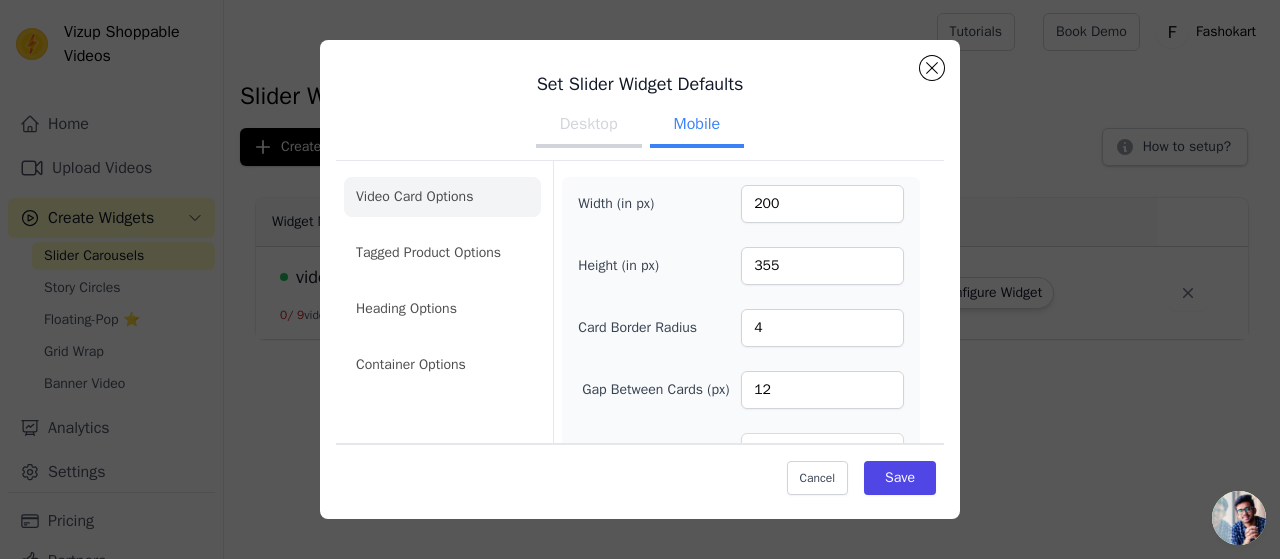 click on "Desktop" at bounding box center (589, 126) 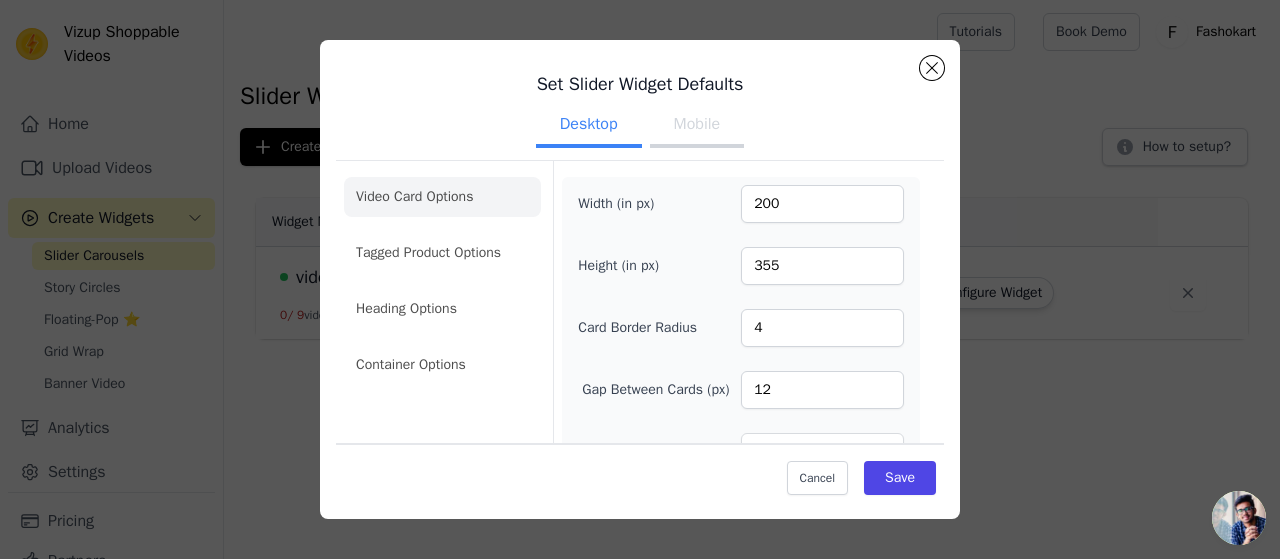 click on "Mobile" at bounding box center [697, 126] 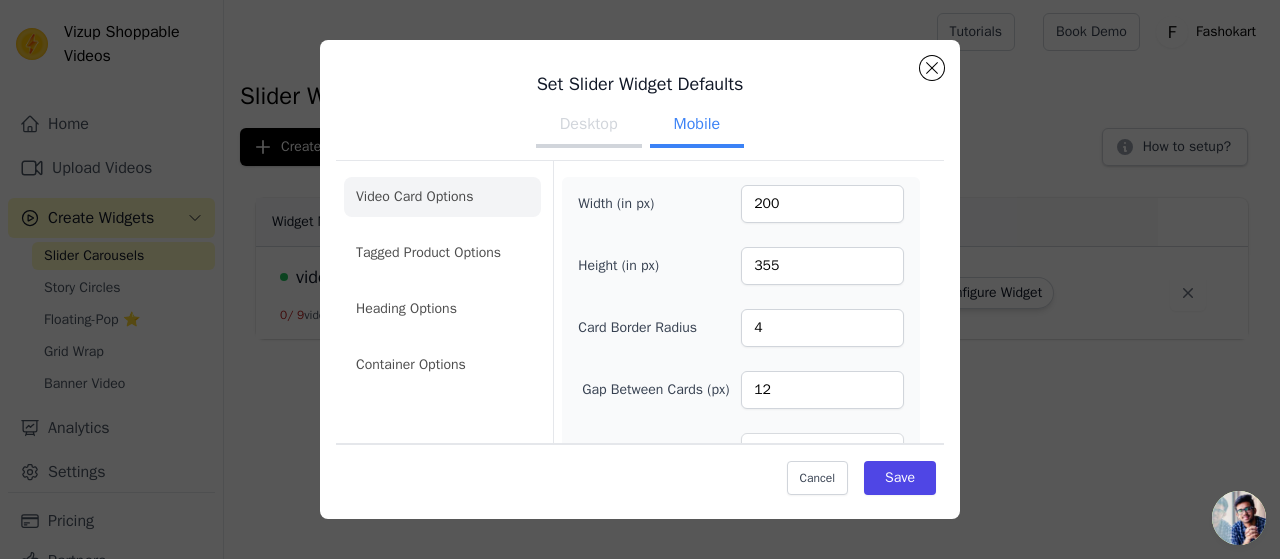 click on "Desktop" at bounding box center (589, 126) 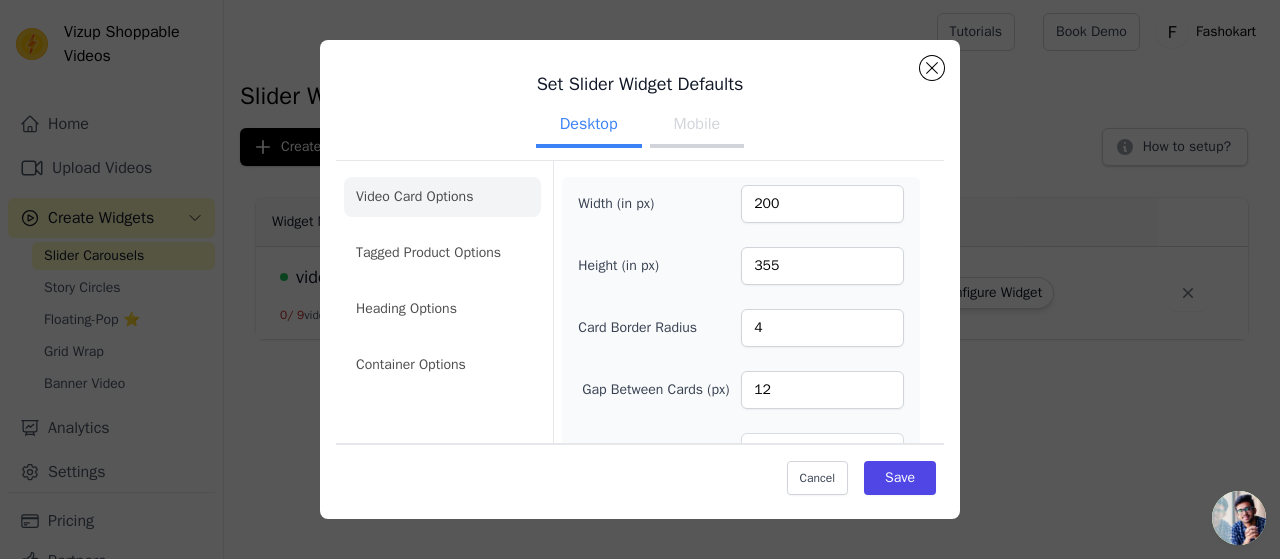 click on "Mobile" at bounding box center (697, 126) 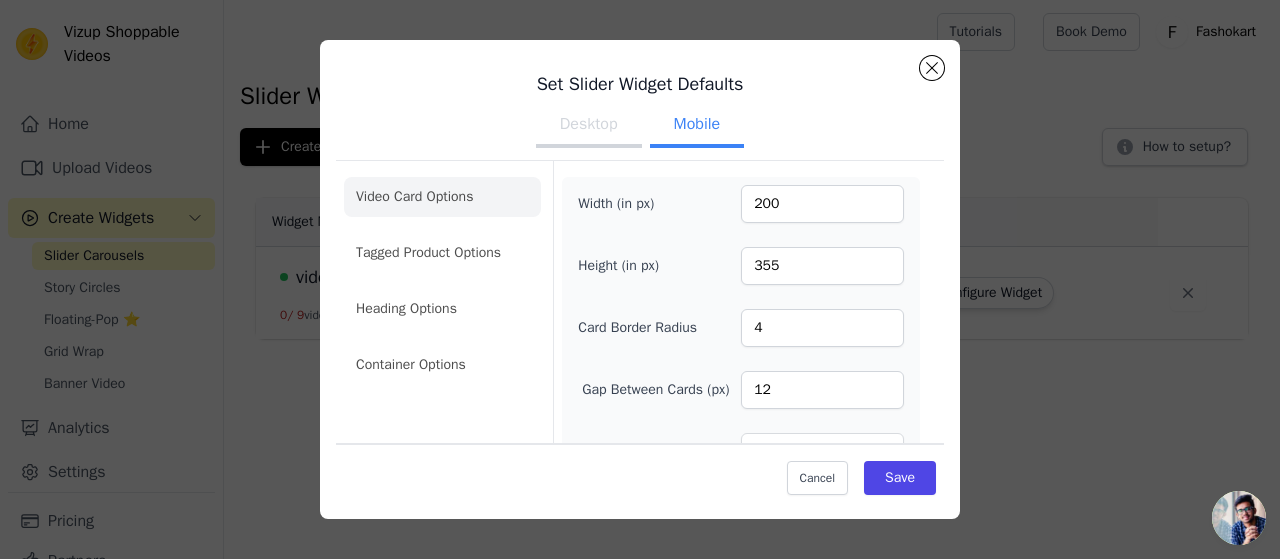 click on "Desktop" at bounding box center [589, 126] 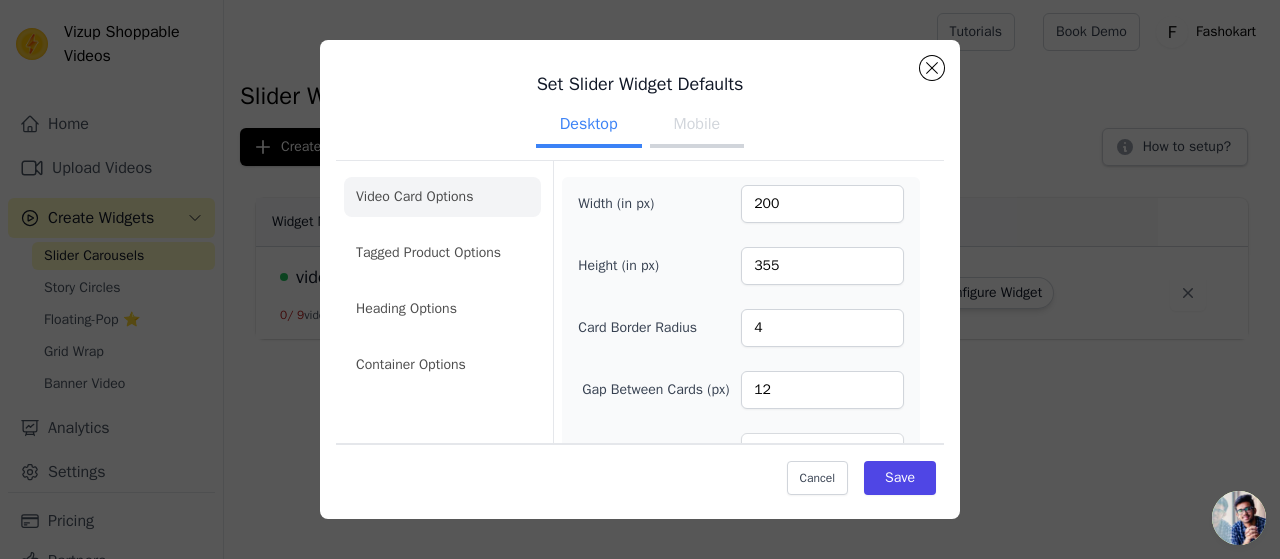 click on "Mobile" at bounding box center [697, 126] 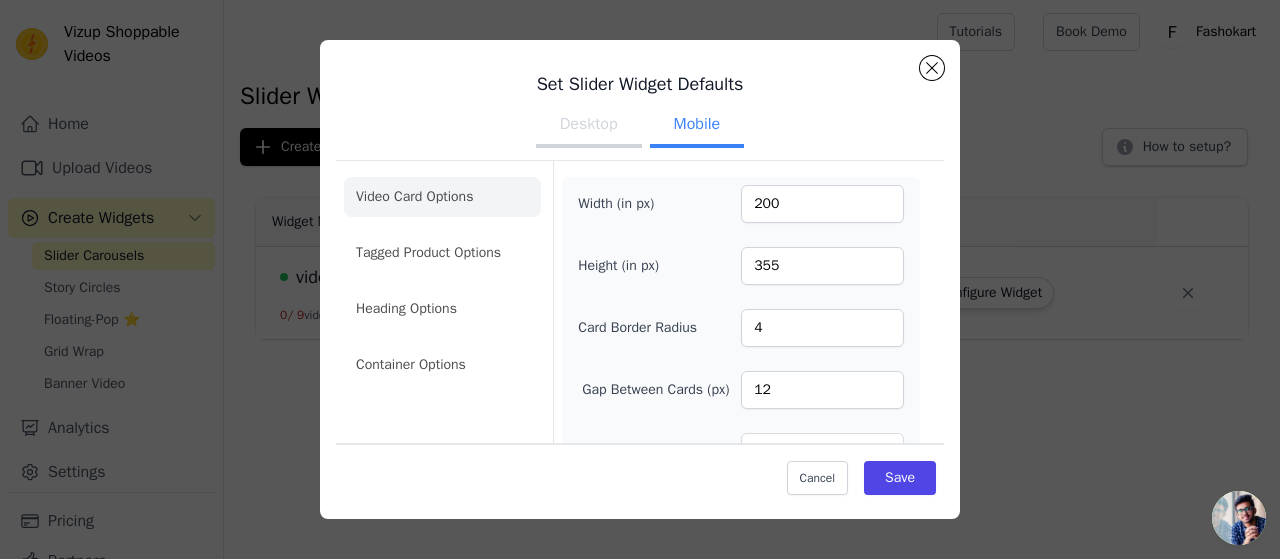 click on "Desktop" at bounding box center (589, 126) 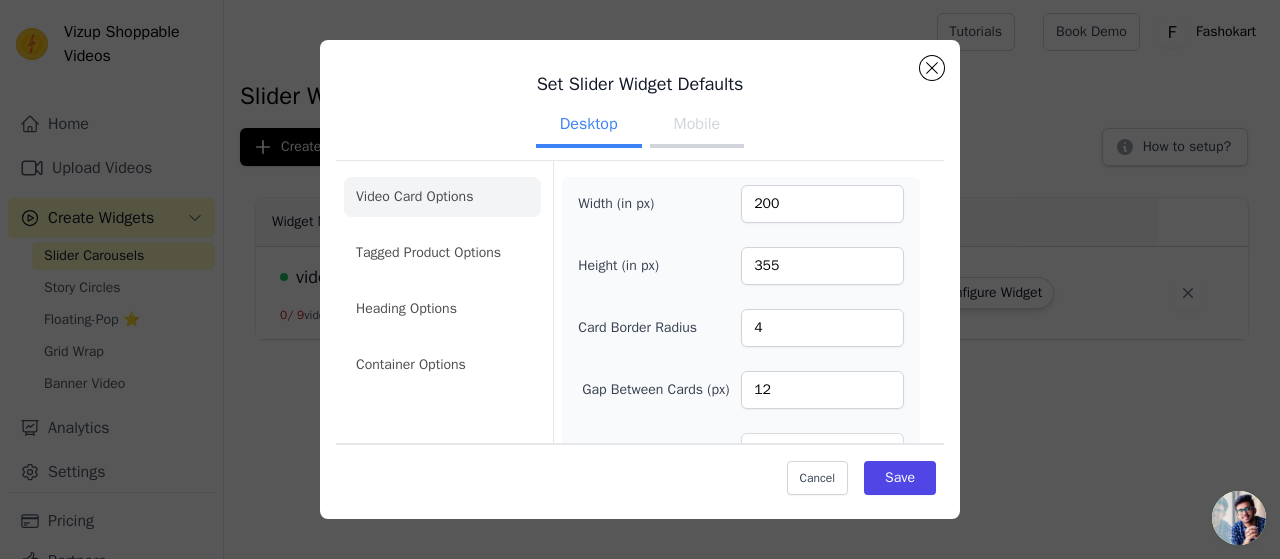 click on "Mobile" at bounding box center (697, 126) 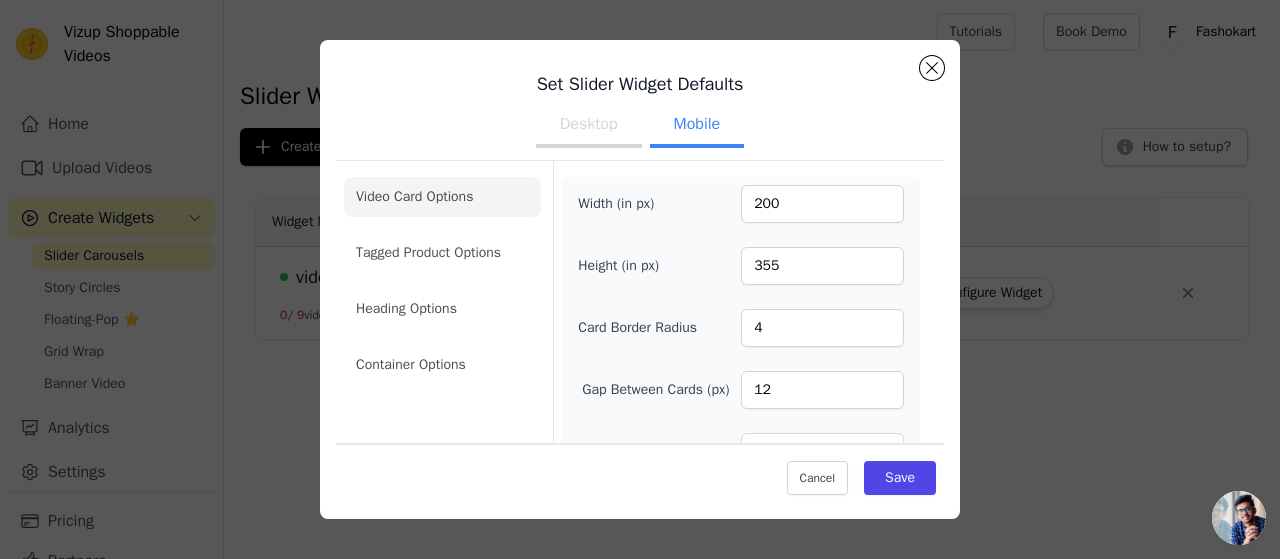 click on "Desktop" at bounding box center [589, 126] 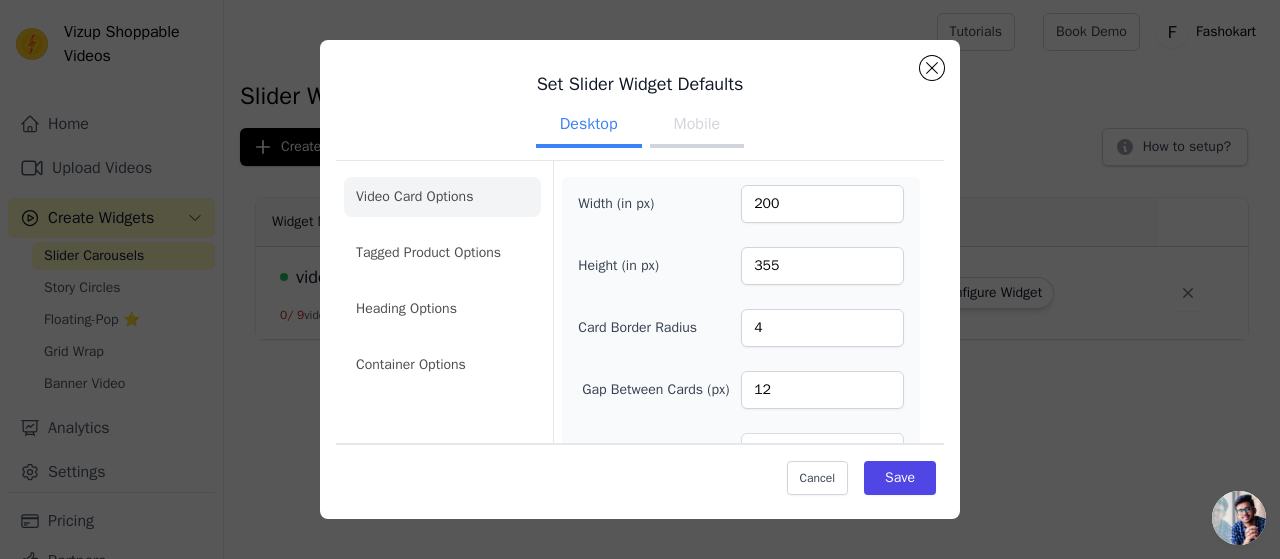 click on "Mobile" at bounding box center (697, 126) 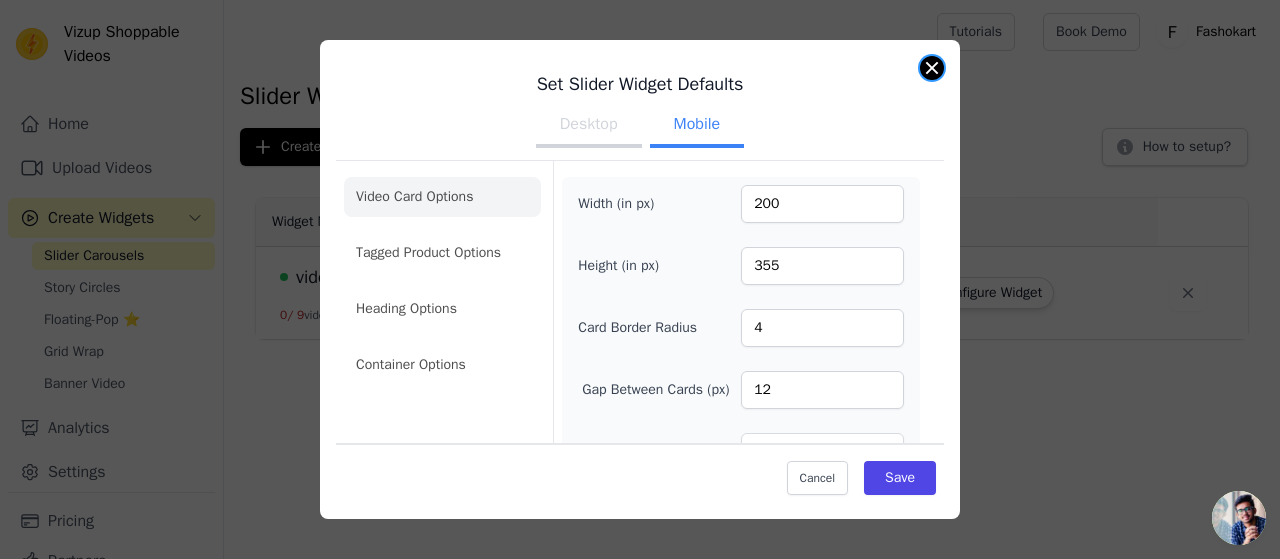 click at bounding box center (932, 68) 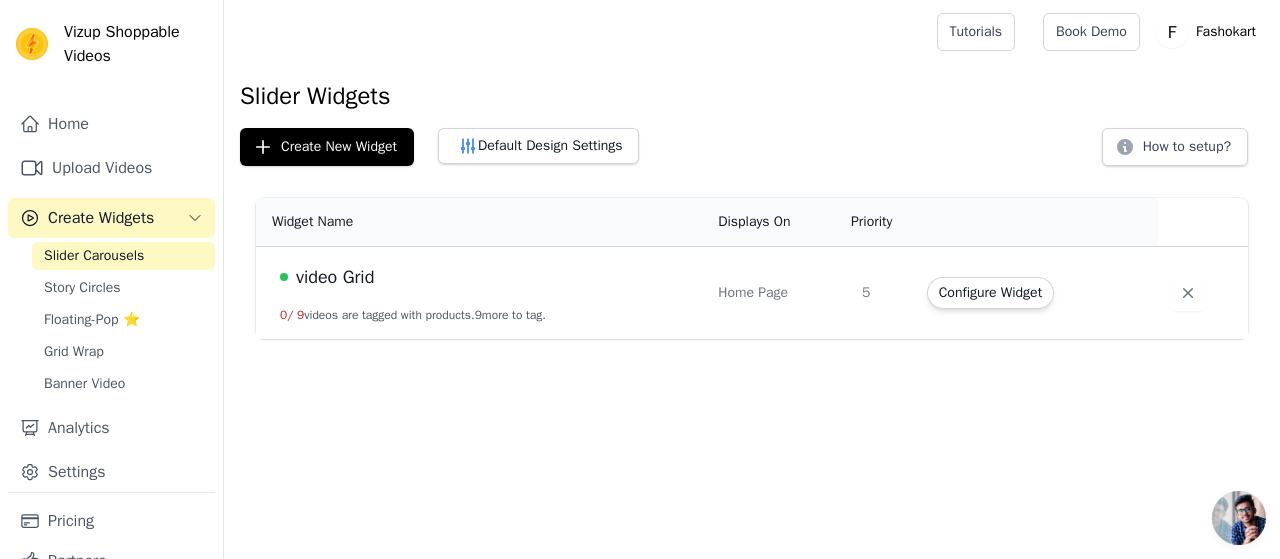 click on "video Grid   0  /   9  videos are tagged with products.
9  more to tag." at bounding box center (481, 293) 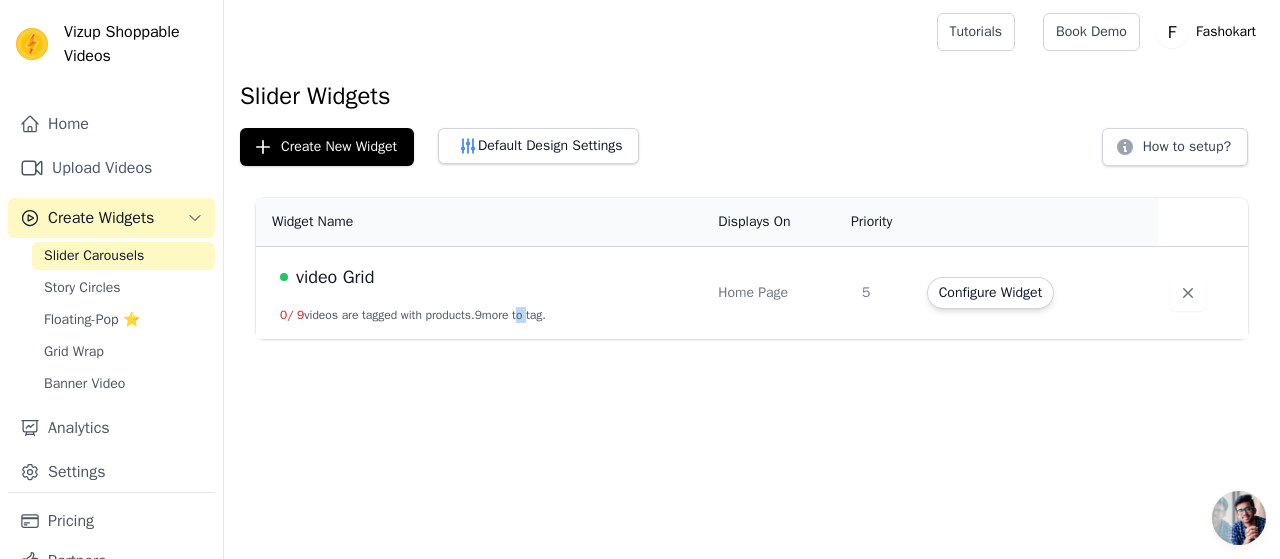 click on "video Grid   0  /   9  videos are tagged with products.
9  more to tag." at bounding box center [481, 293] 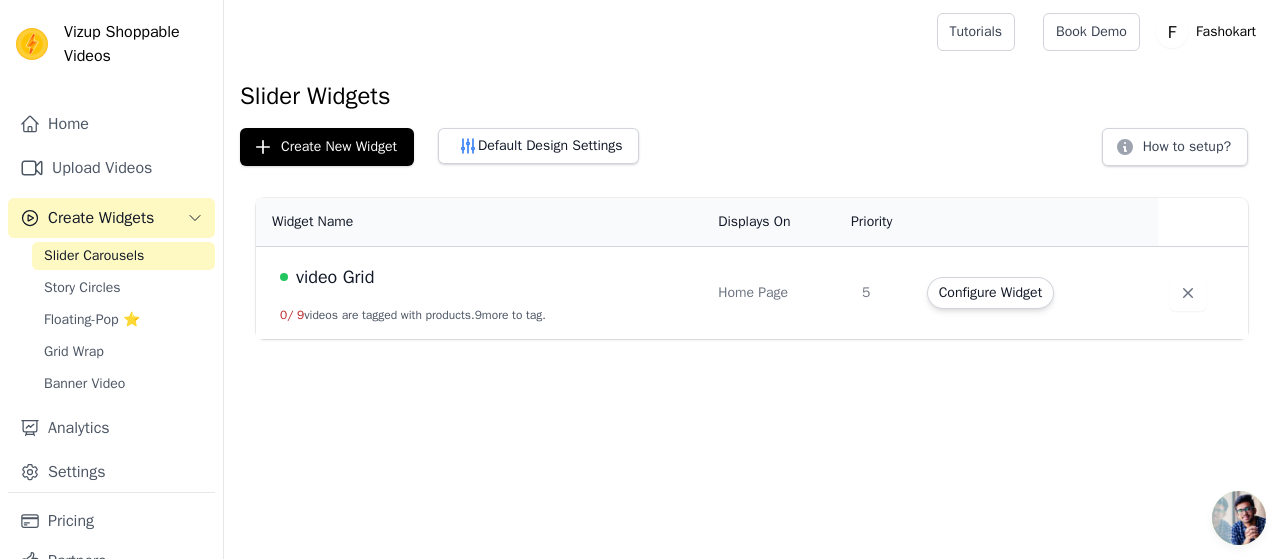 click on "video Grid" at bounding box center (487, 277) 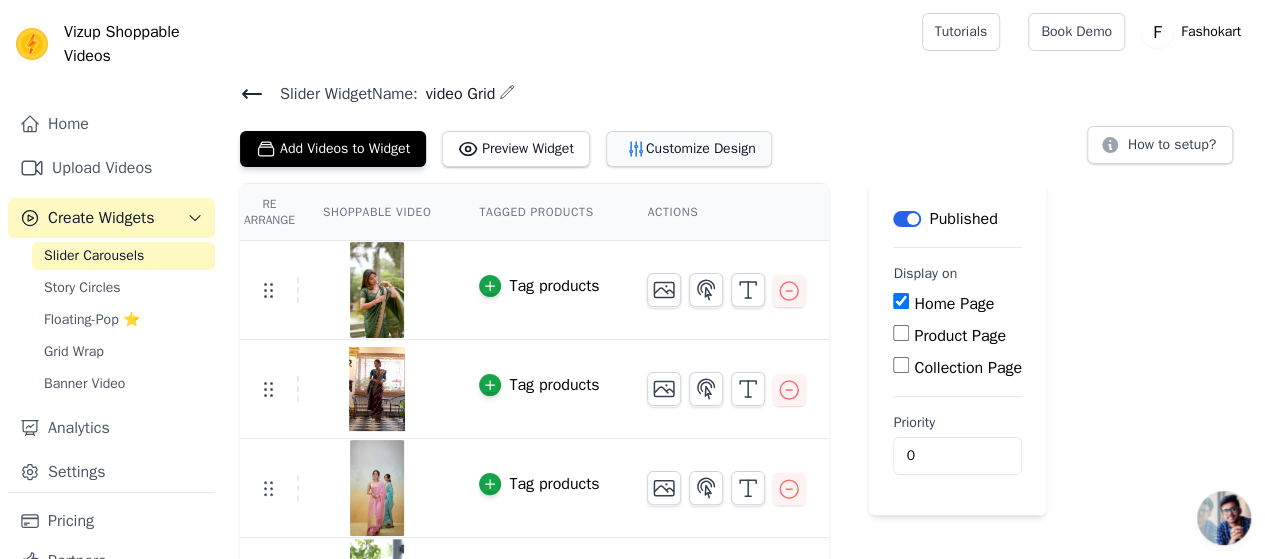 click on "Customize Design" at bounding box center (689, 149) 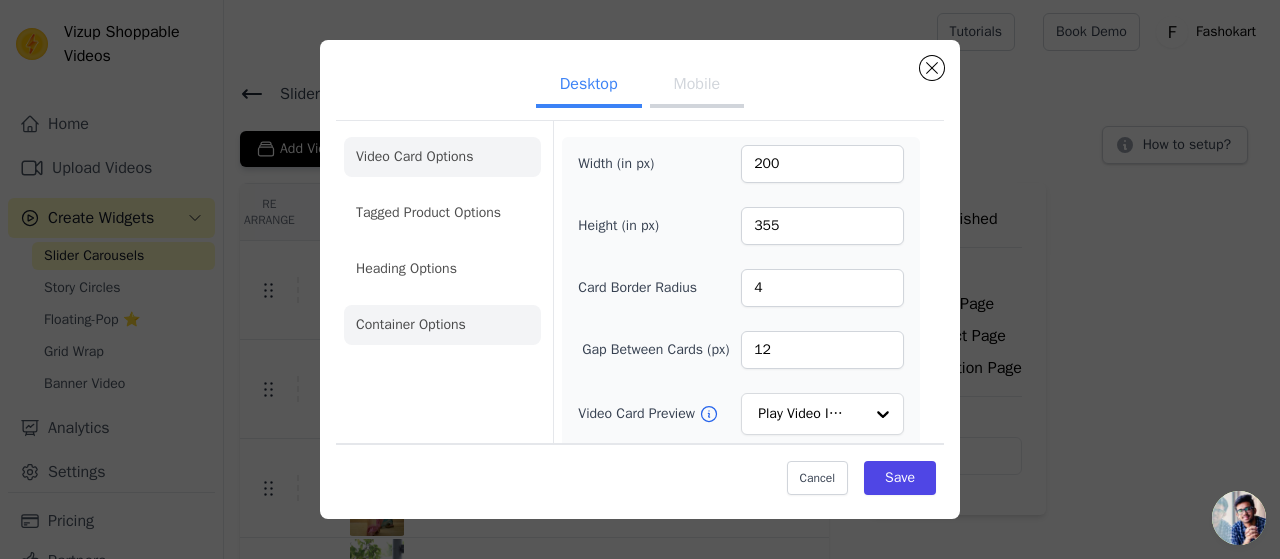 click on "Container Options" 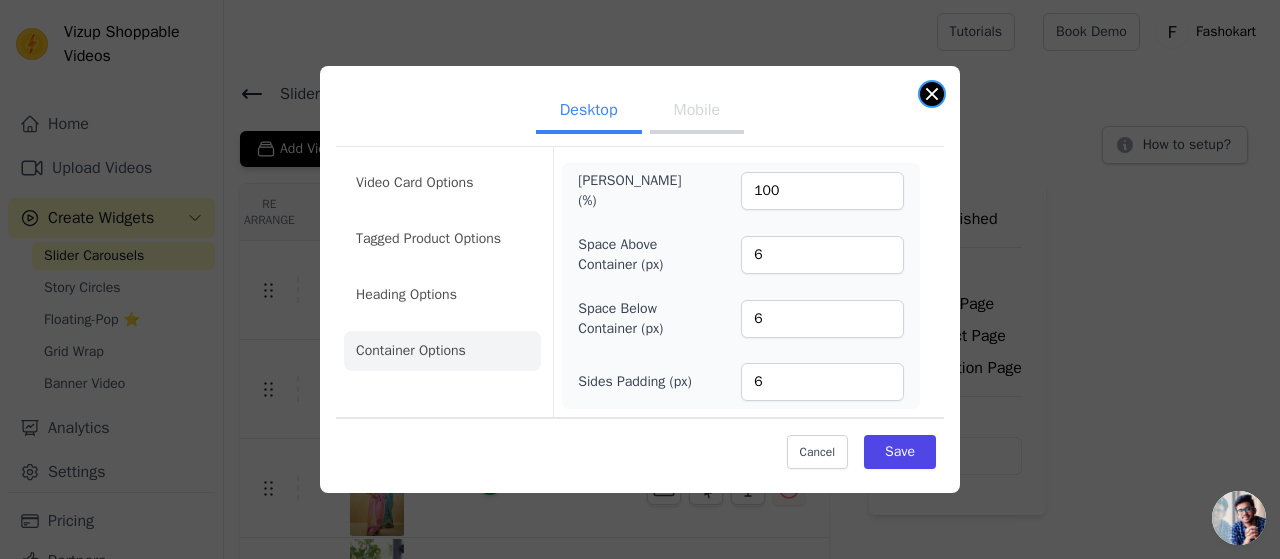 click at bounding box center (932, 94) 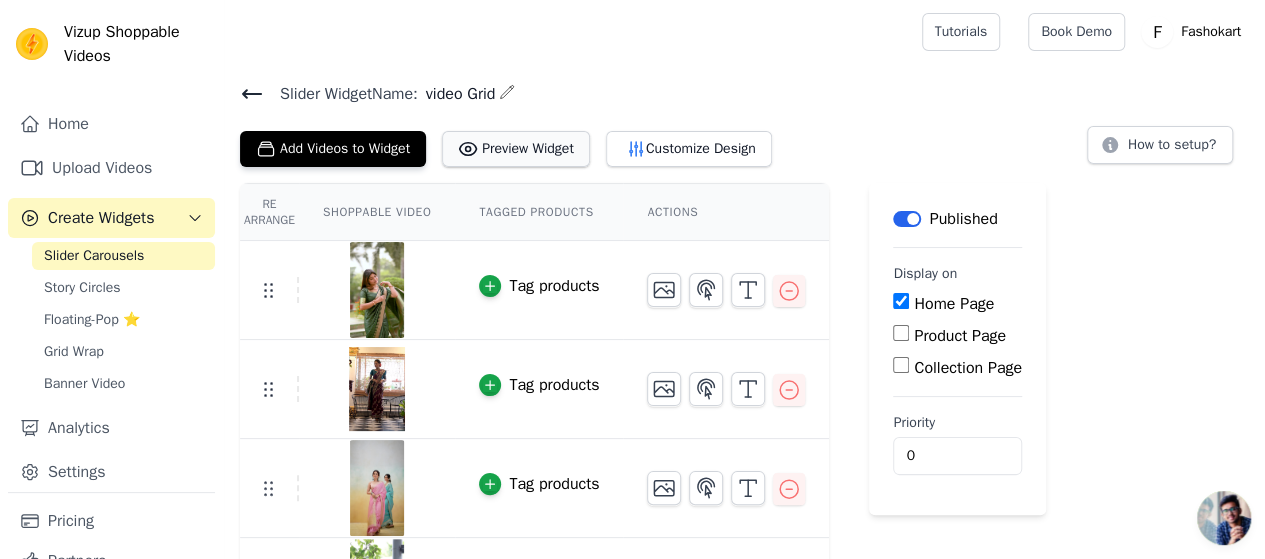 click on "Preview Widget" at bounding box center [516, 149] 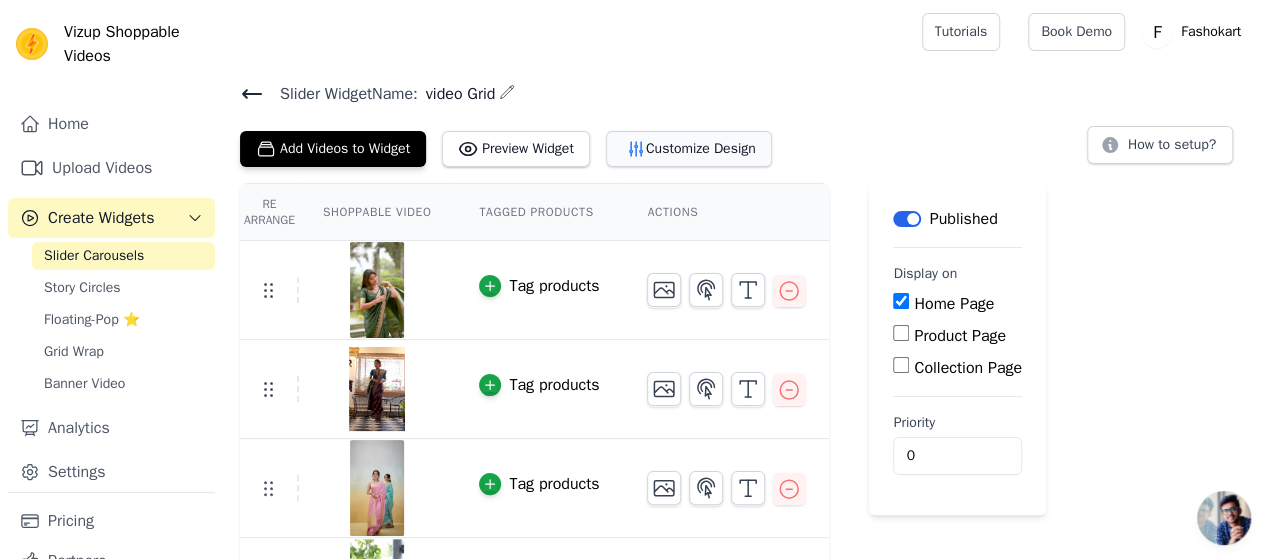 click on "Customize Design" at bounding box center (689, 149) 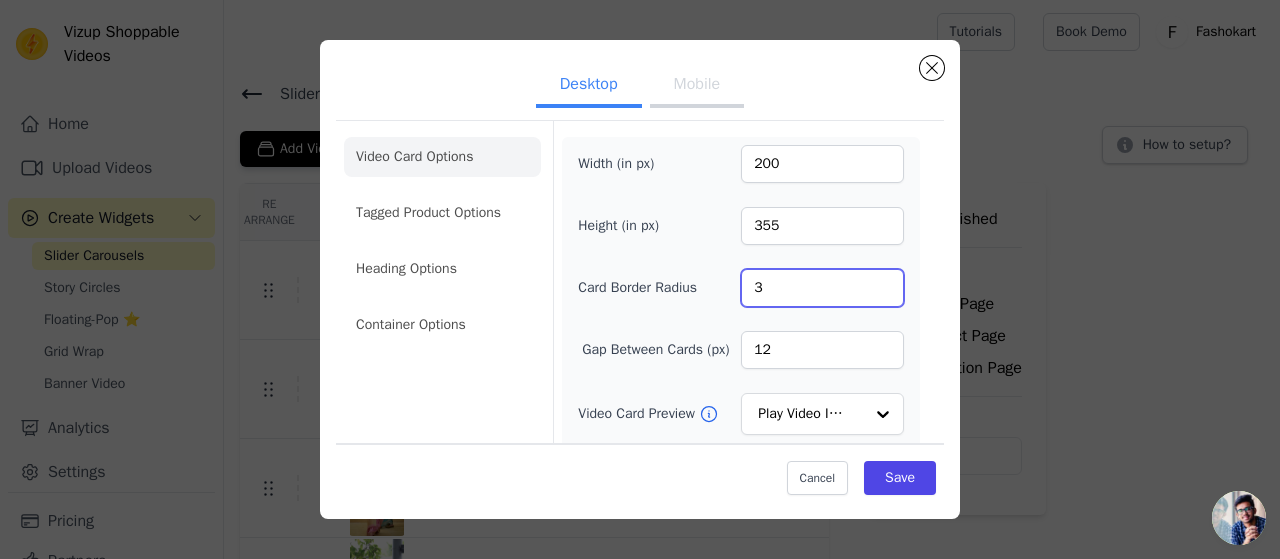 click on "3" at bounding box center [822, 288] 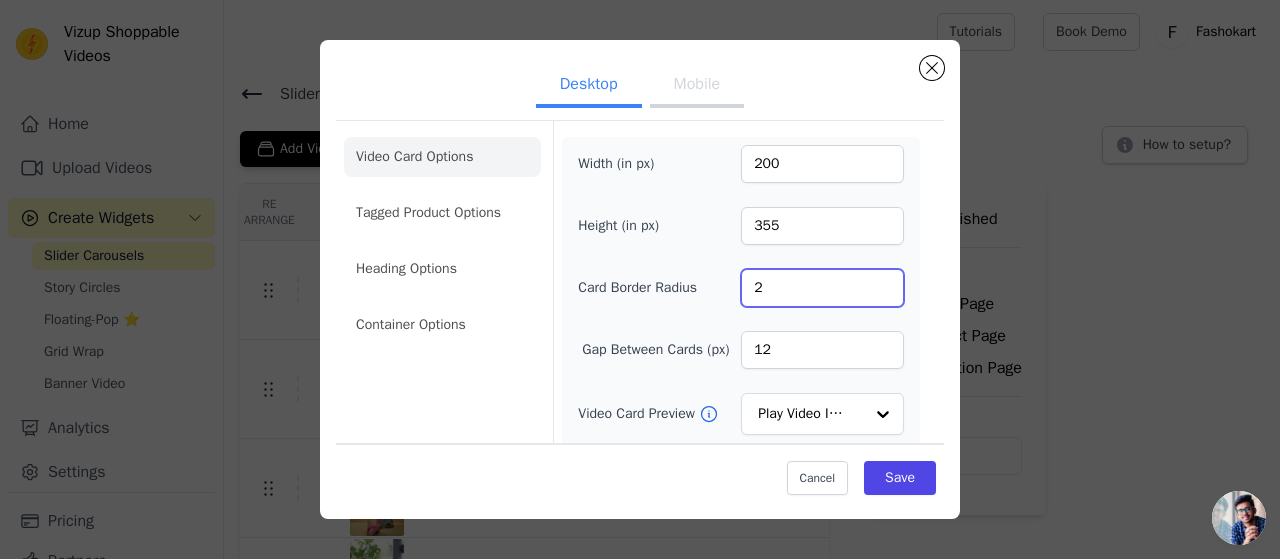 click on "2" at bounding box center (822, 288) 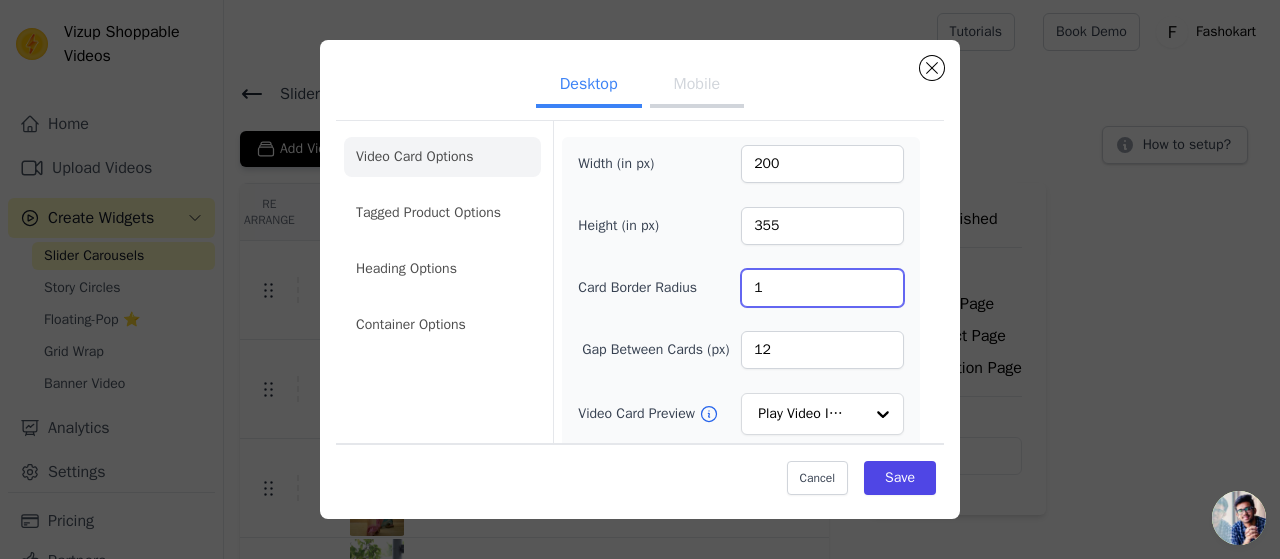 click on "1" at bounding box center [822, 288] 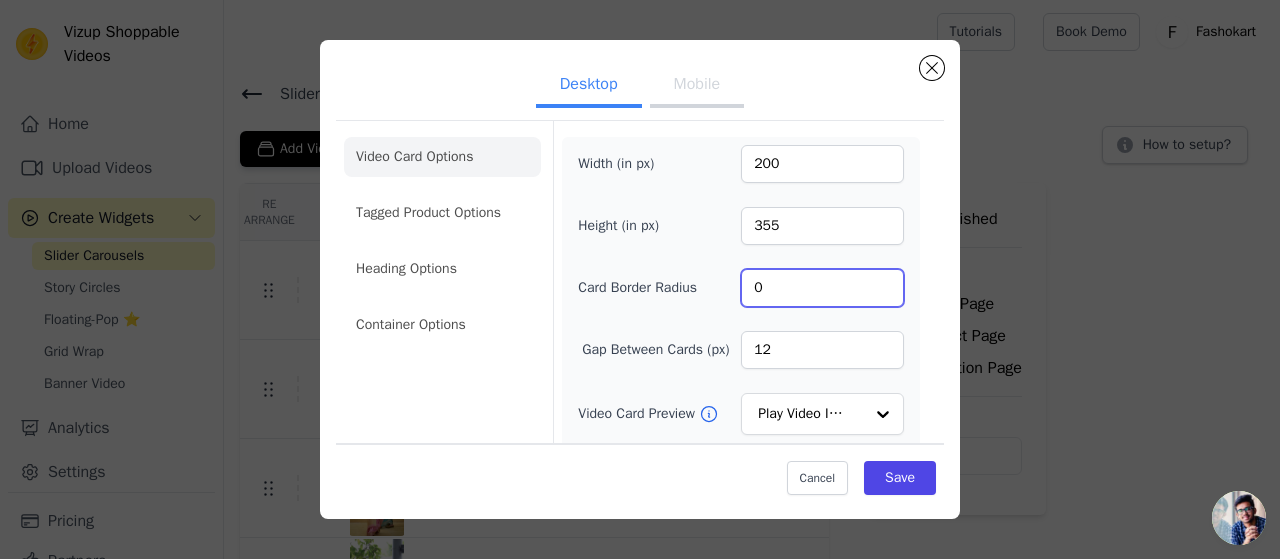 click on "0" at bounding box center [822, 288] 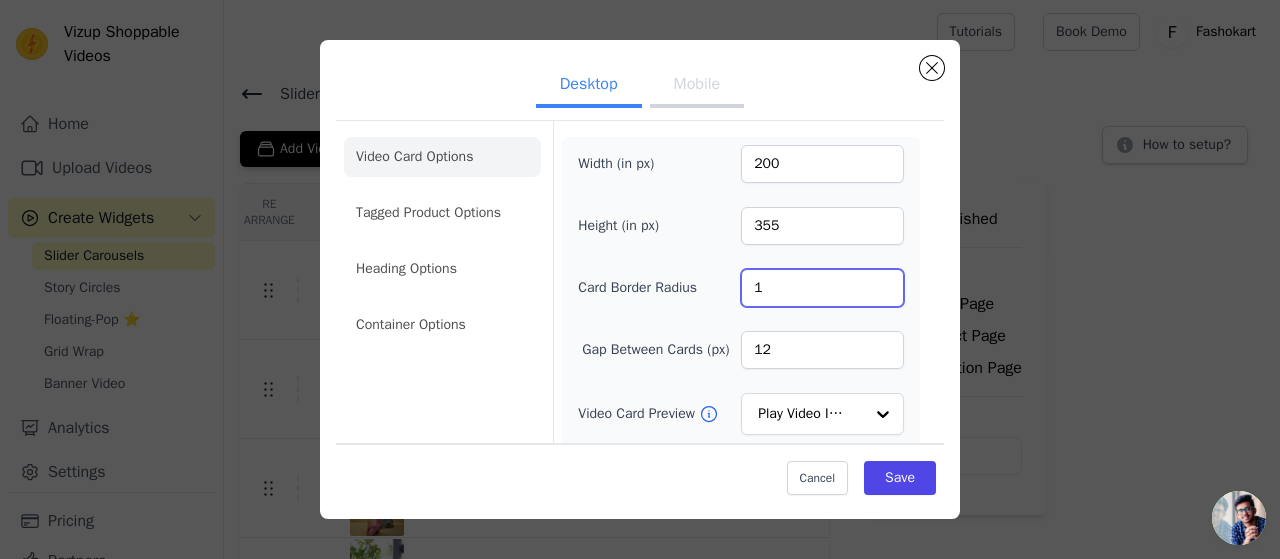 type on "1" 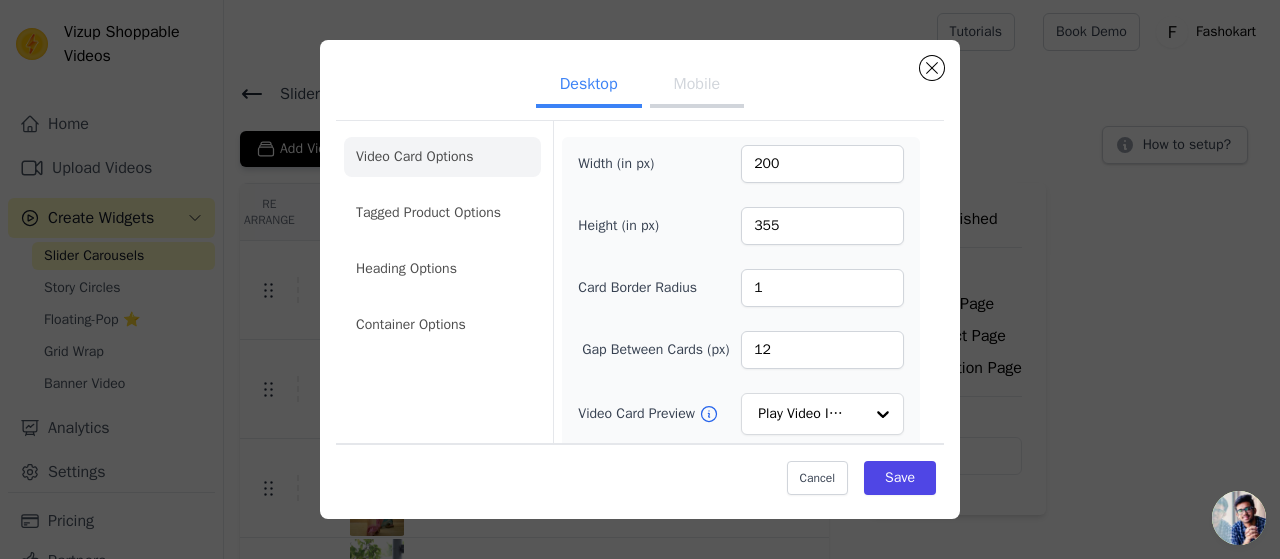 click on "Width (in px)   200   Height (in px)   355   Card Border Radius   1   Gap Between Cards (px)   12   Video Card Preview           Play Video In Loop               Hide Play Button   Label     Yes   Hide Arrows   Label     No   Remove Video Card Shadow     Label     No   Auto Loop Slider     Label     Yes   Shopping Icon on Video Cards   Label     No   Add to Cart on Video Cards     Label     No" at bounding box center (740, 430) 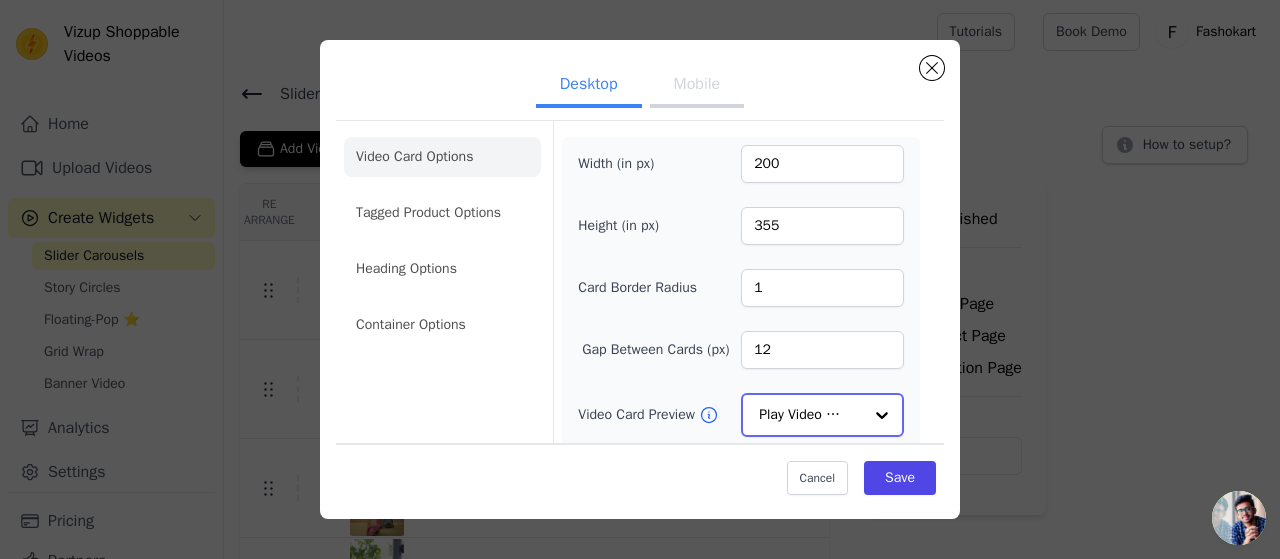 click at bounding box center [882, 415] 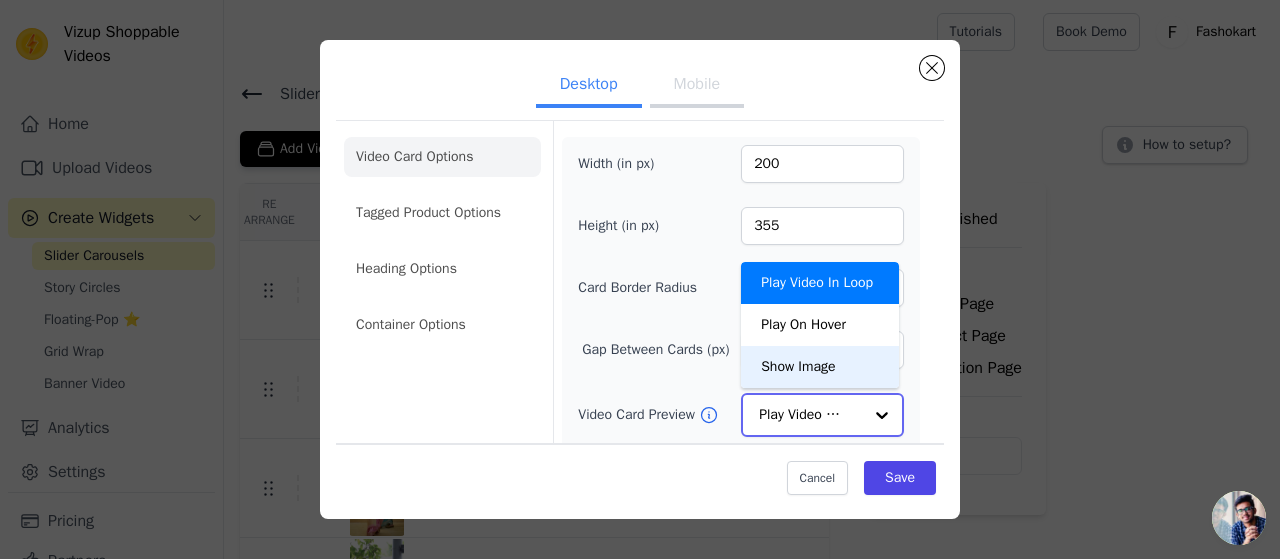 scroll, scrollTop: 200, scrollLeft: 0, axis: vertical 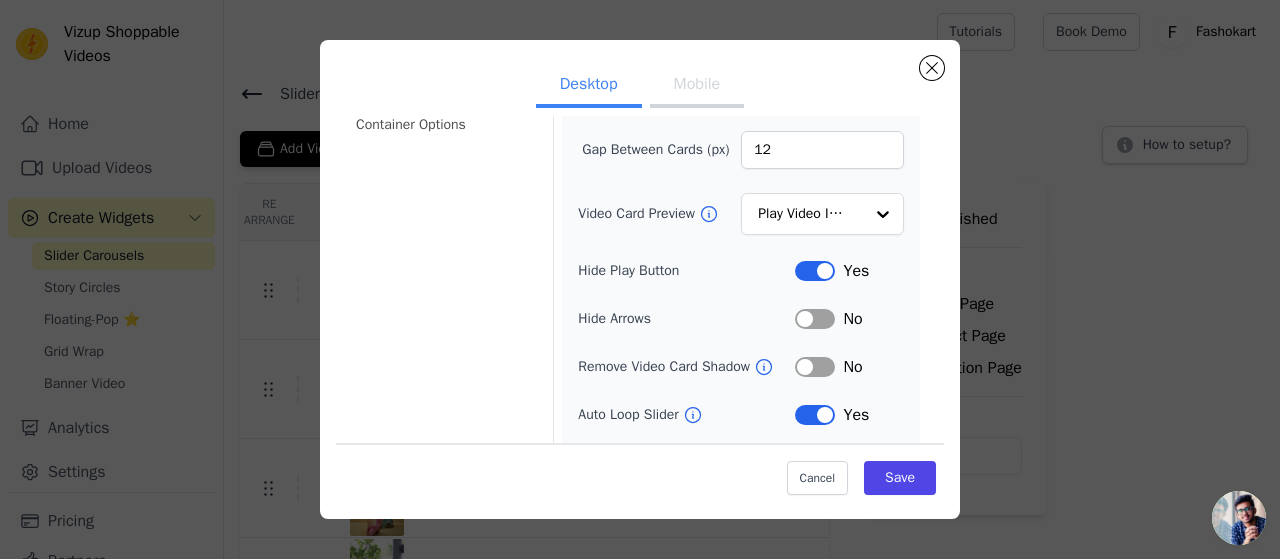 click on "Width (in px)   200   Height (in px)   355   Card Border Radius   1   Gap Between Cards (px)   12   Video Card Preview           Play Video In Loop               Hide Play Button   Label     Yes   Hide Arrows   Label     No   Remove Video Card Shadow     Label     No   Auto Loop Slider     Label     Yes   Shopping Icon on Video Cards   Label     No   Add to Cart on Video Cards     Label     No" at bounding box center [741, 234] 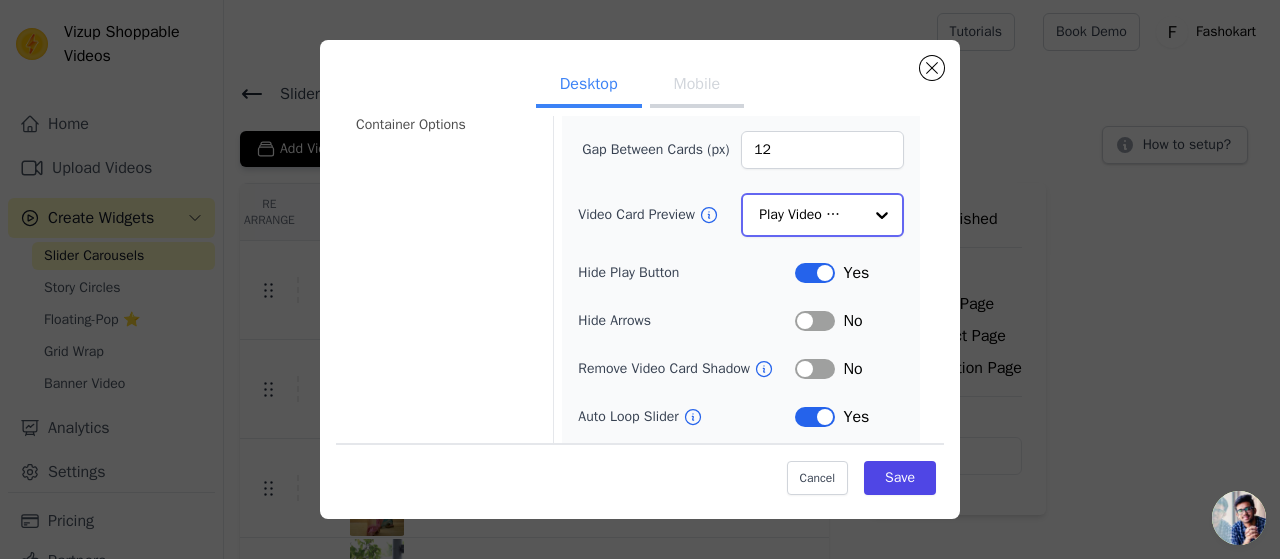 click at bounding box center [882, 215] 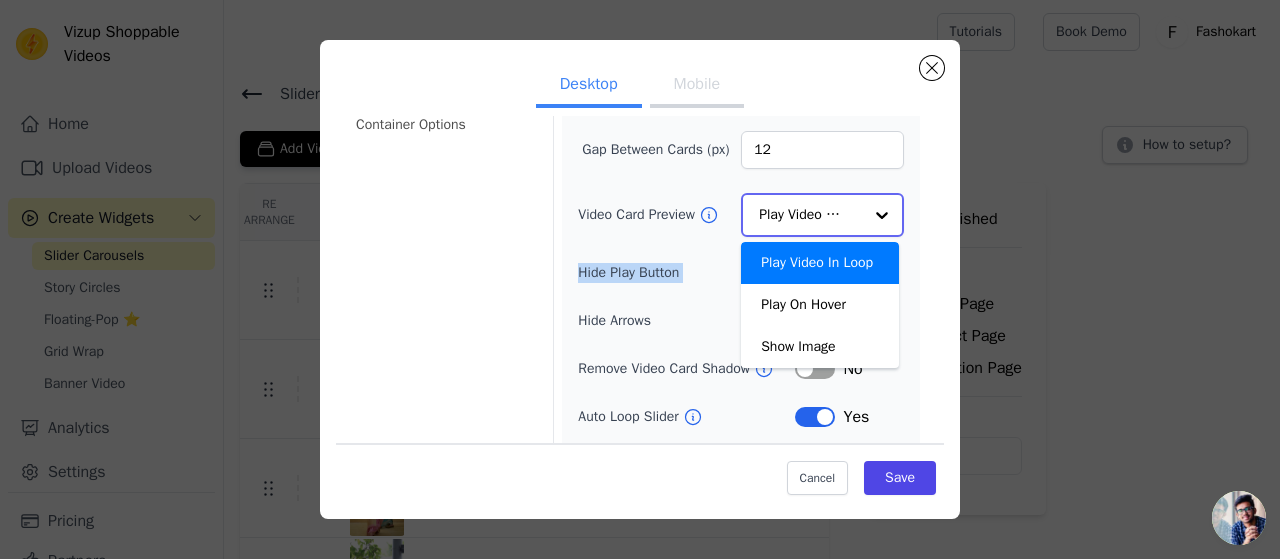click at bounding box center (882, 215) 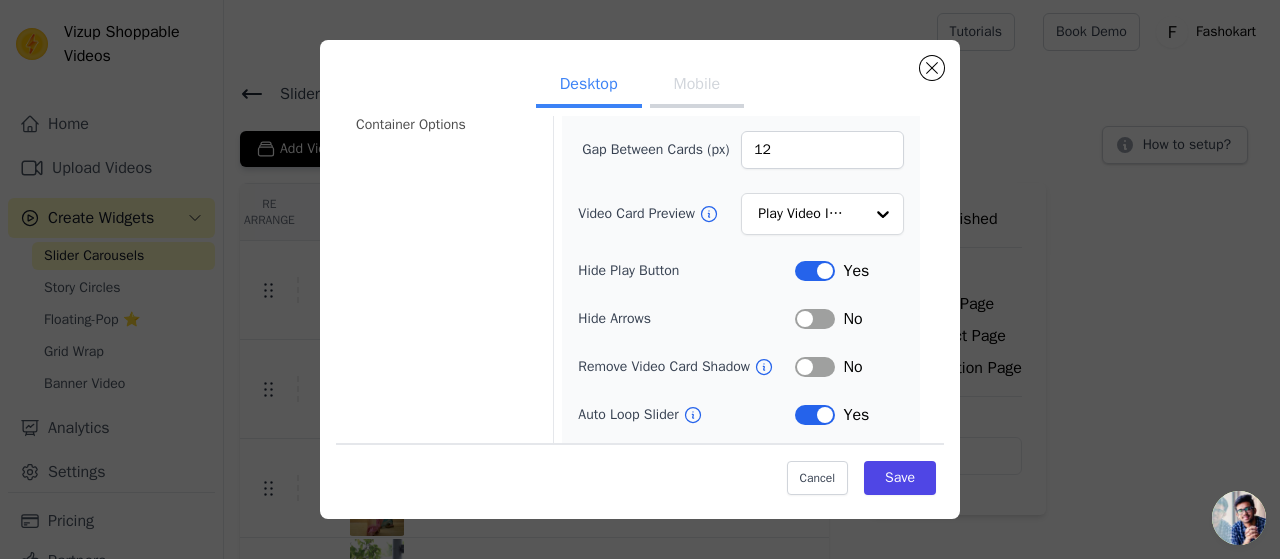 click on "Video Card Options Tagged Product Options Heading Options Container Options   Width (in px)   200   Height (in px)   355   Card Border Radius   1   Gap Between Cards (px)   12   Video Card Preview           Play Video In Loop               Hide Play Button   Label     Yes   Hide Arrows   Label     No   Remove Video Card Shadow     Label     No   Auto Loop Slider     Label     Yes   Shopping Icon on Video Cards   Label     No   Add to Cart on Video Cards     Label     No" at bounding box center (640, 229) 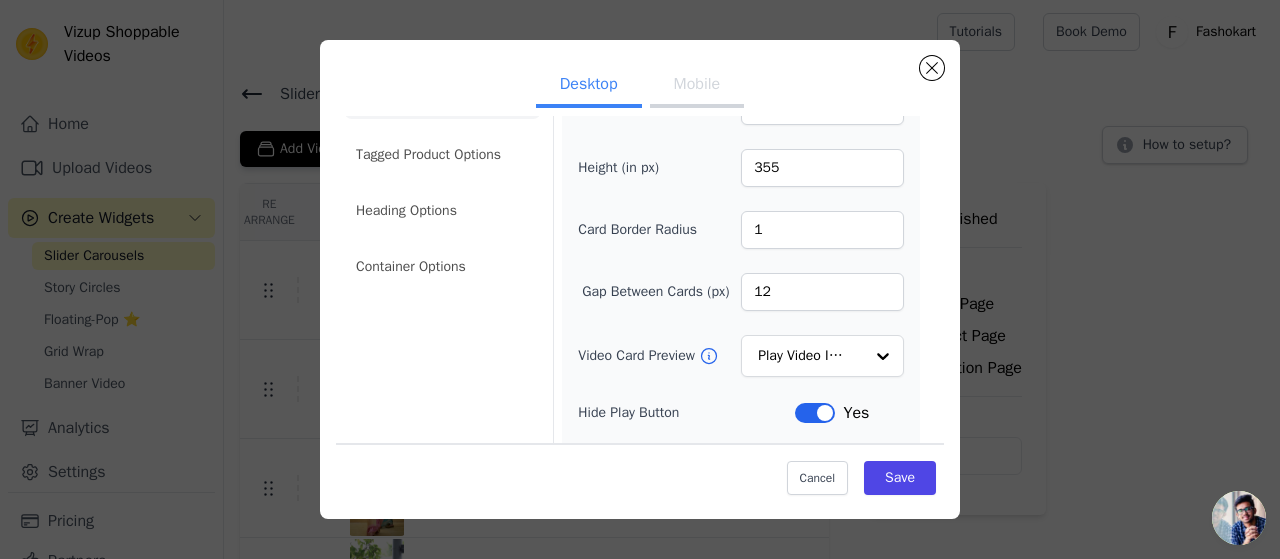 scroll, scrollTop: 0, scrollLeft: 0, axis: both 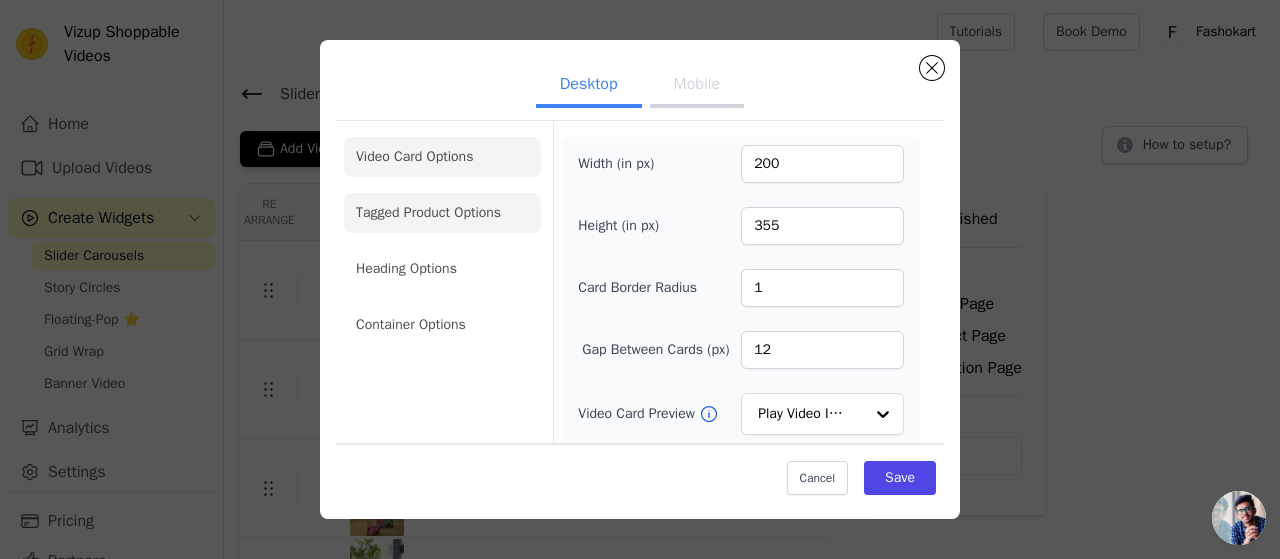 click on "Tagged Product Options" 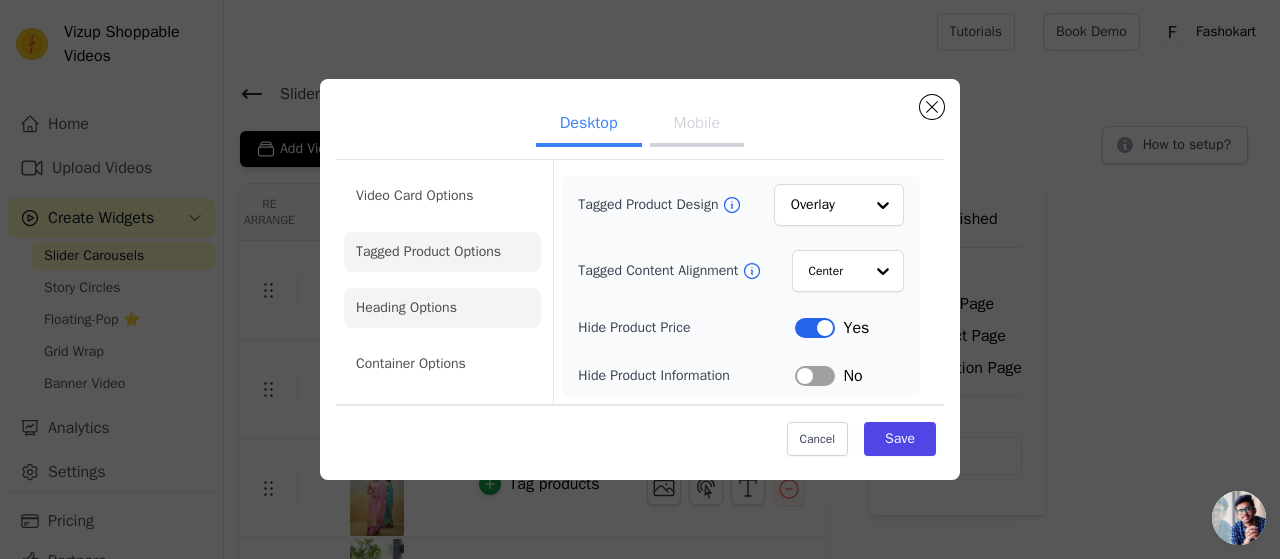 click on "Heading Options" 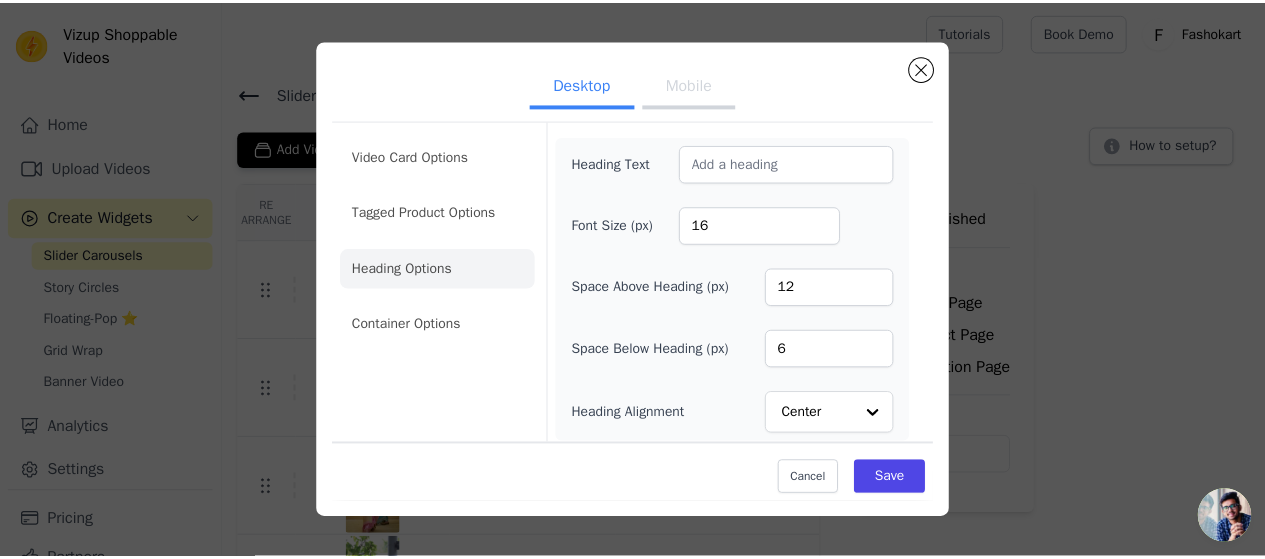 scroll, scrollTop: 0, scrollLeft: 0, axis: both 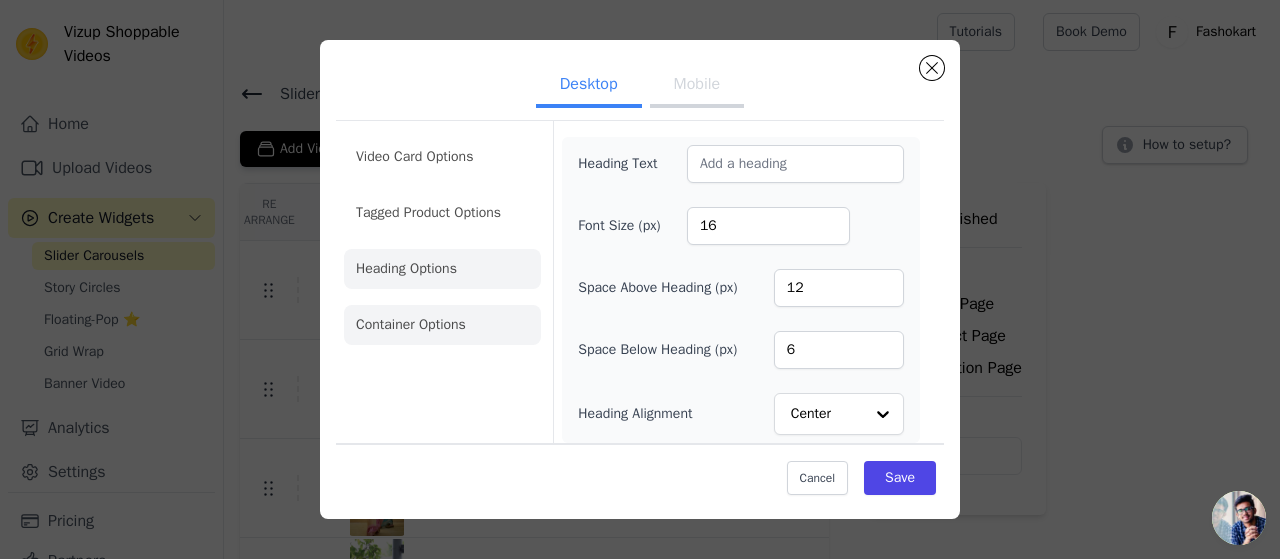 click on "Container Options" 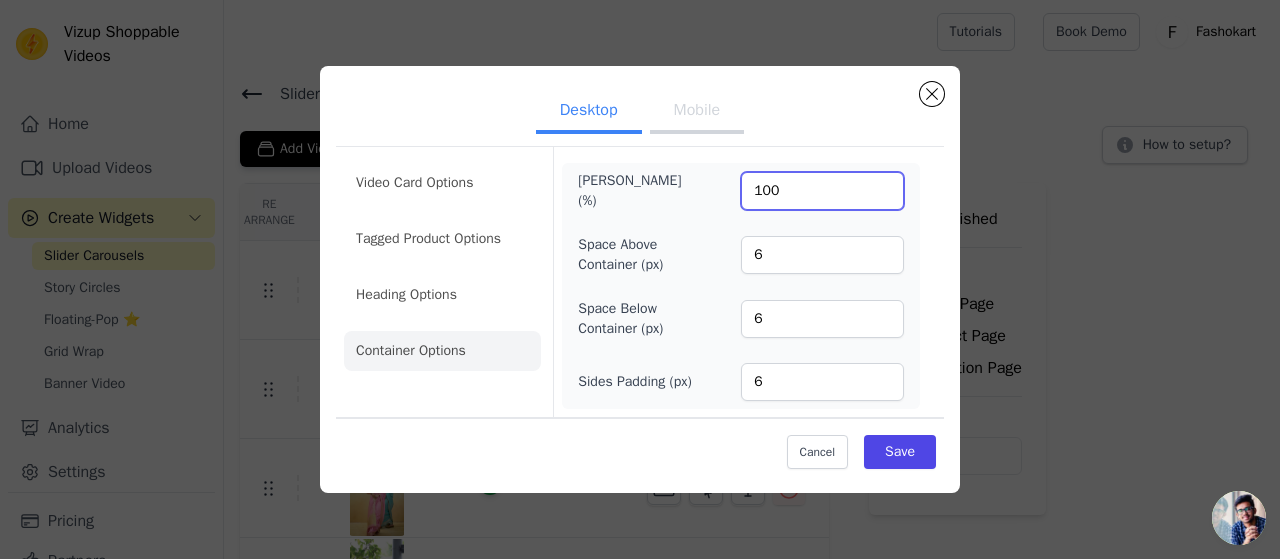 click on "100" at bounding box center [822, 191] 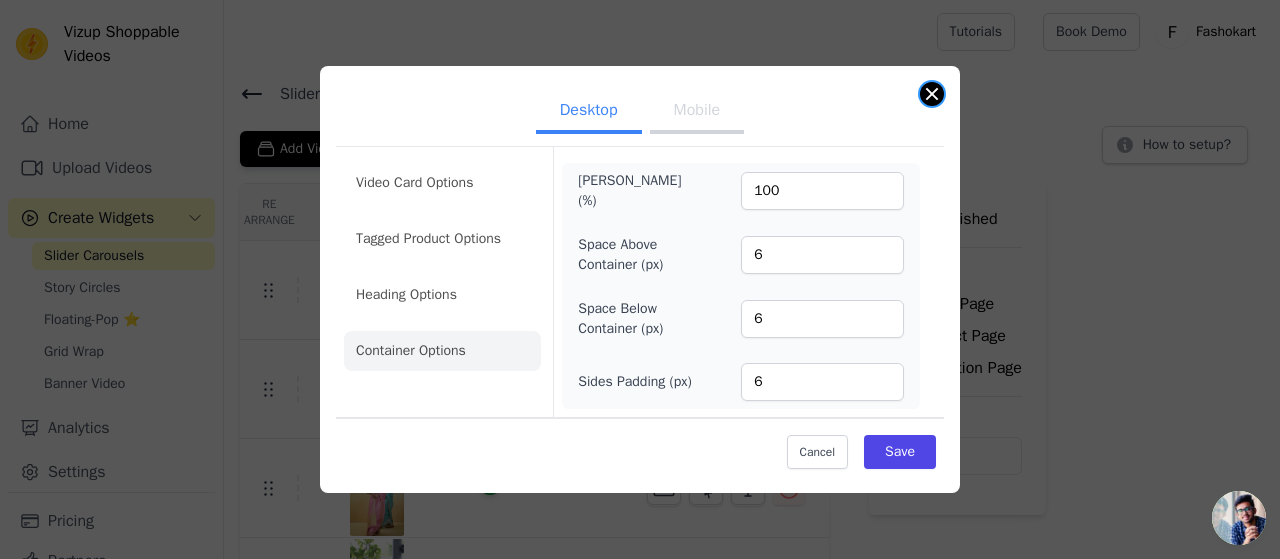 click at bounding box center [932, 94] 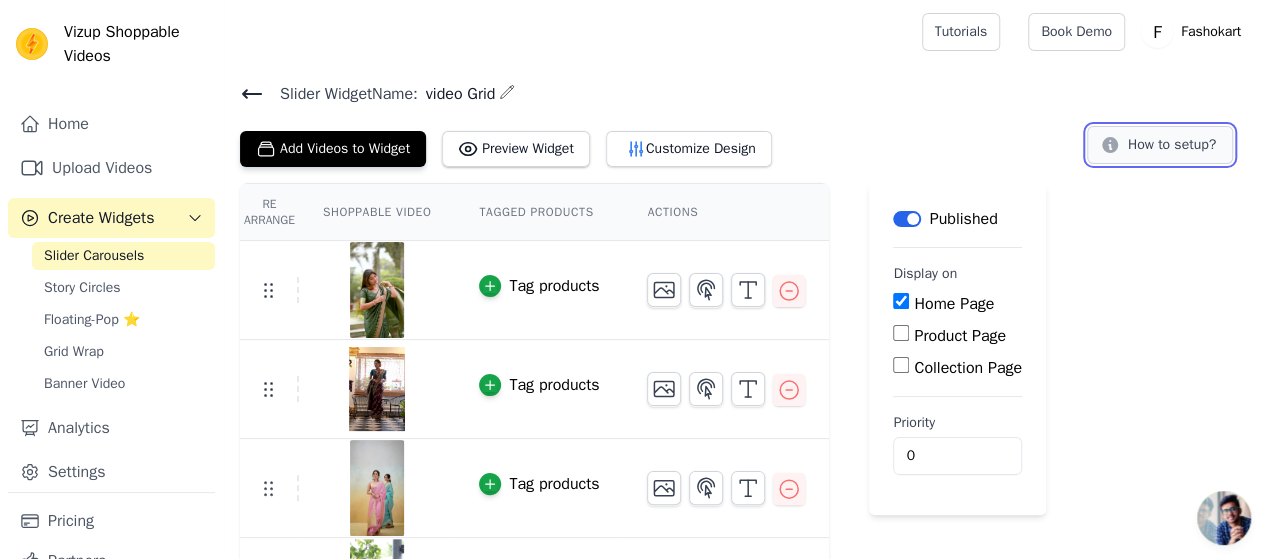 click on "How to setup?" at bounding box center (1160, 145) 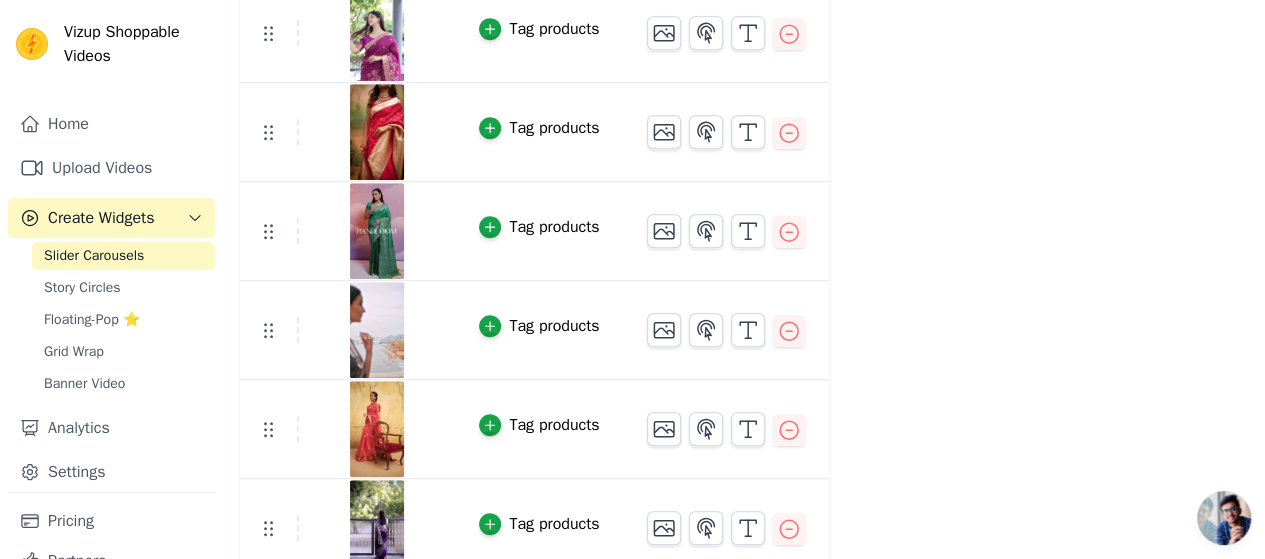 scroll, scrollTop: 567, scrollLeft: 0, axis: vertical 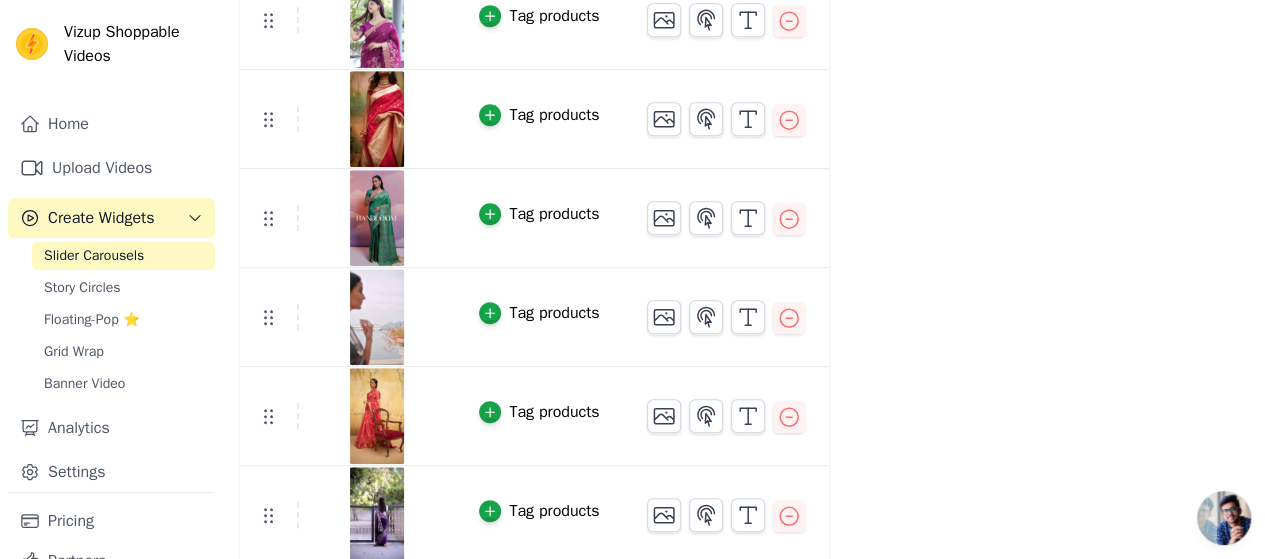 click on "Re Arrange   Shoppable Video   Tagged Products   Actions             Tag products                             Tag products                             Tag products                             Tag products                             Tag products                             Tag products                             Tag products                             Tag products                             Tag products                       Save Videos In This New Order   Save   Dismiss     Label     Published     Display on     Home Page     Product Page       Collection Page       Priority   0" at bounding box center [744, 90] 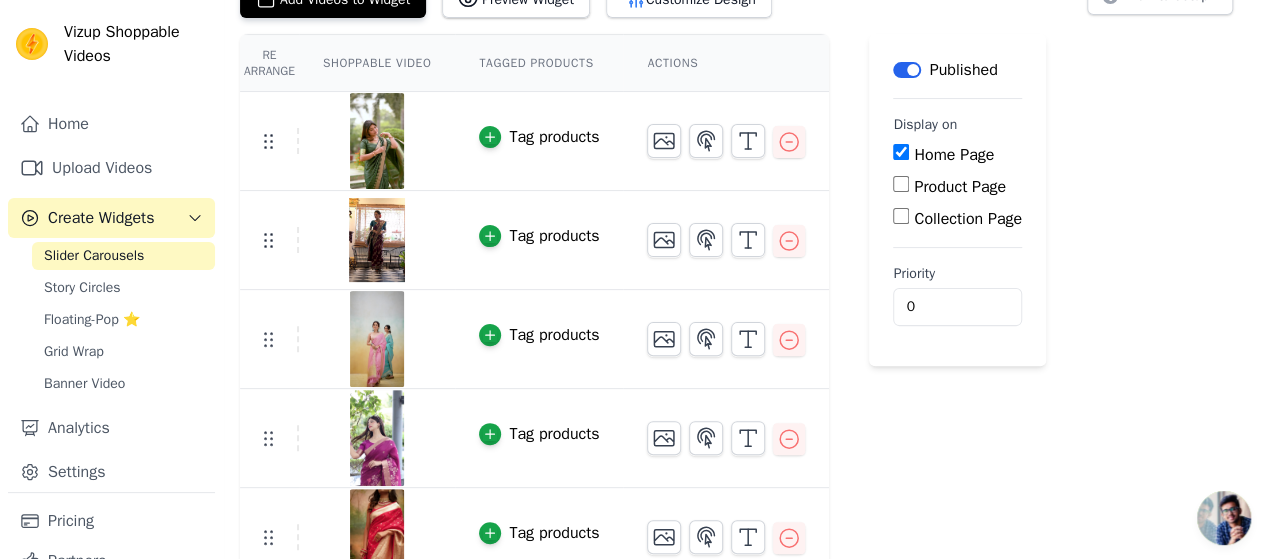 scroll, scrollTop: 0, scrollLeft: 0, axis: both 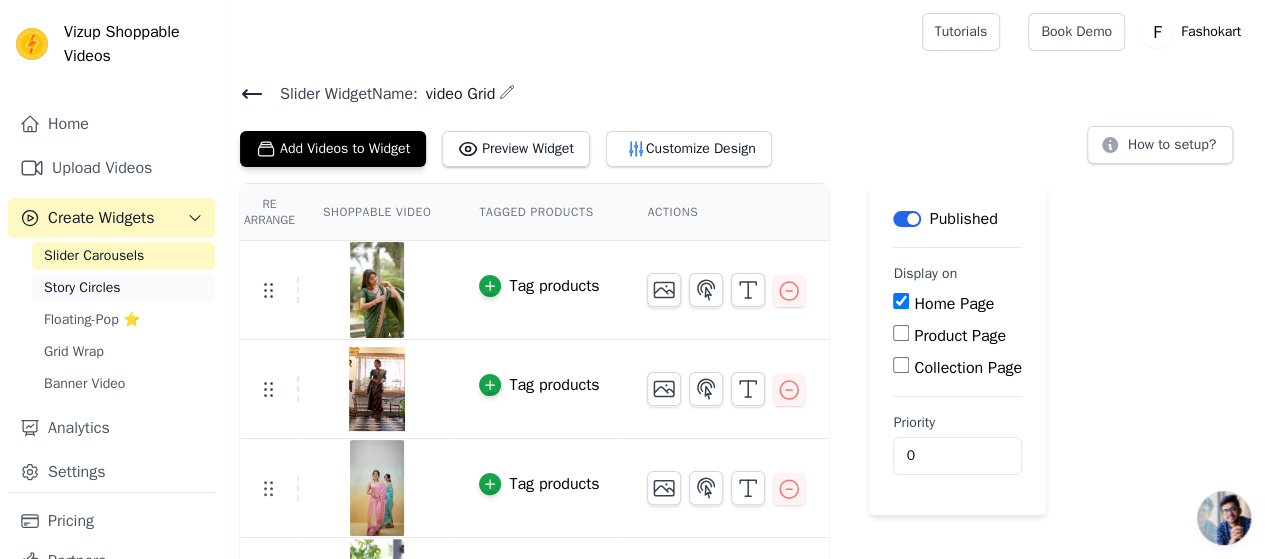 click on "Story Circles" at bounding box center [82, 288] 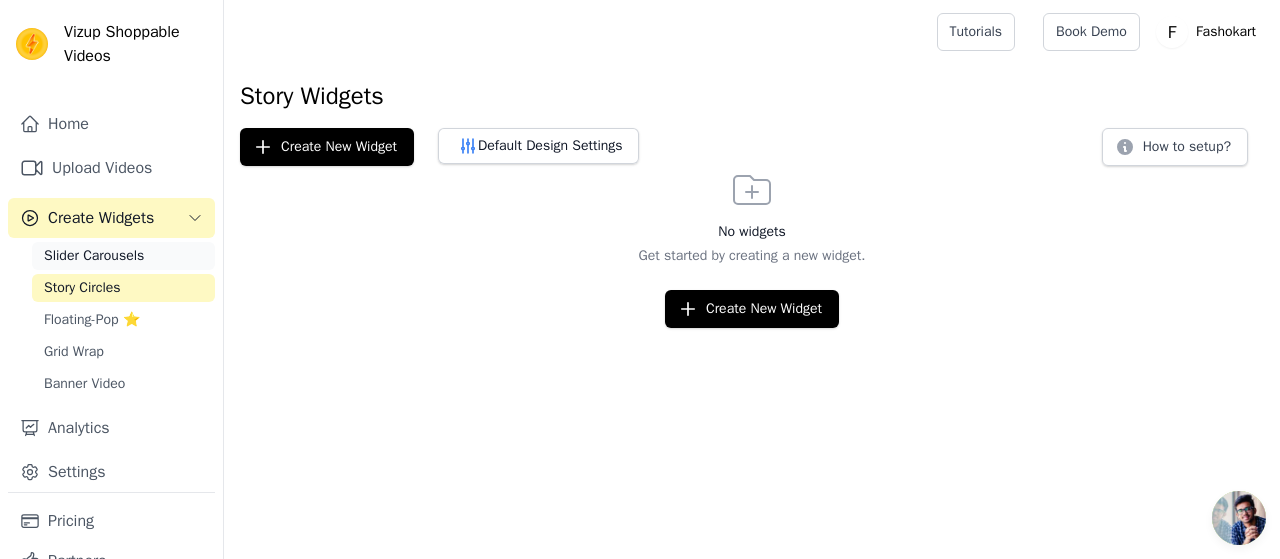 click on "Slider Carousels" at bounding box center (94, 256) 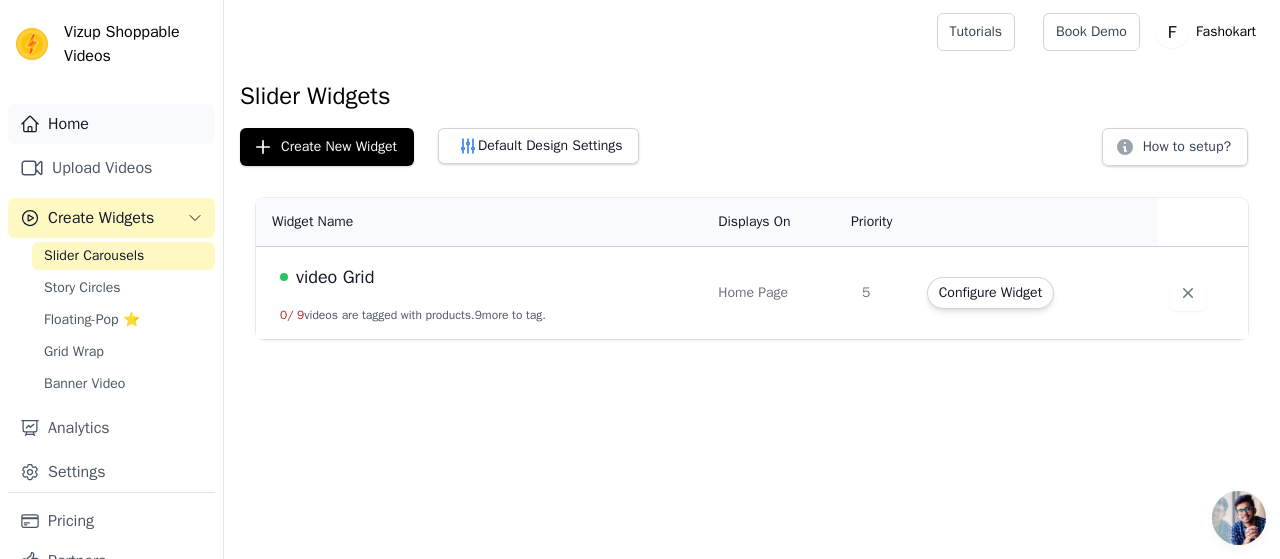 click on "Home" at bounding box center (111, 124) 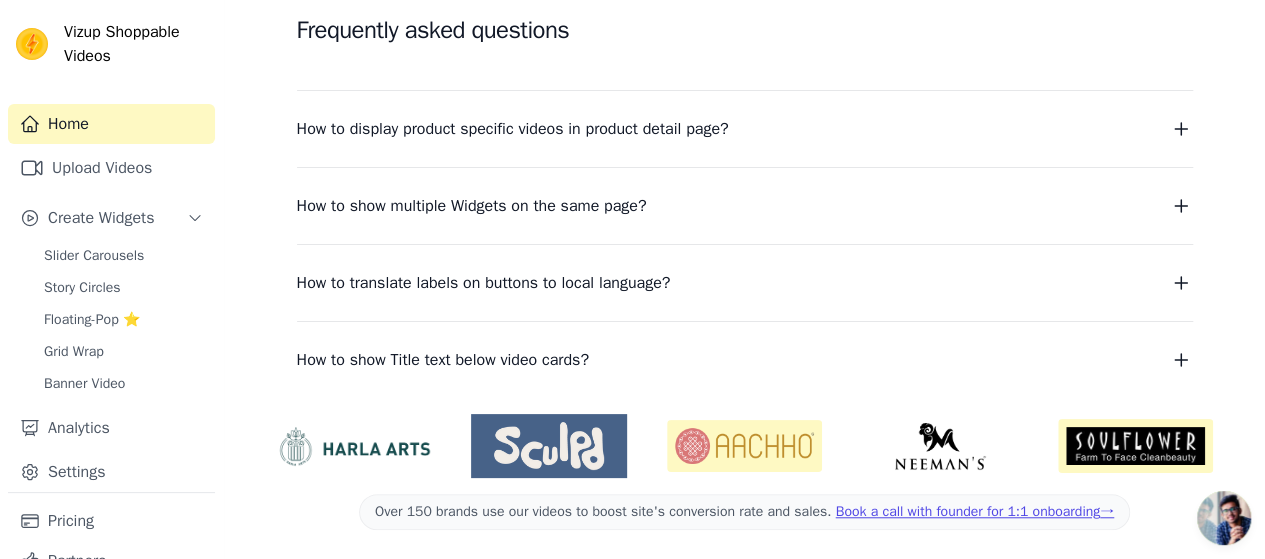 scroll, scrollTop: 0, scrollLeft: 0, axis: both 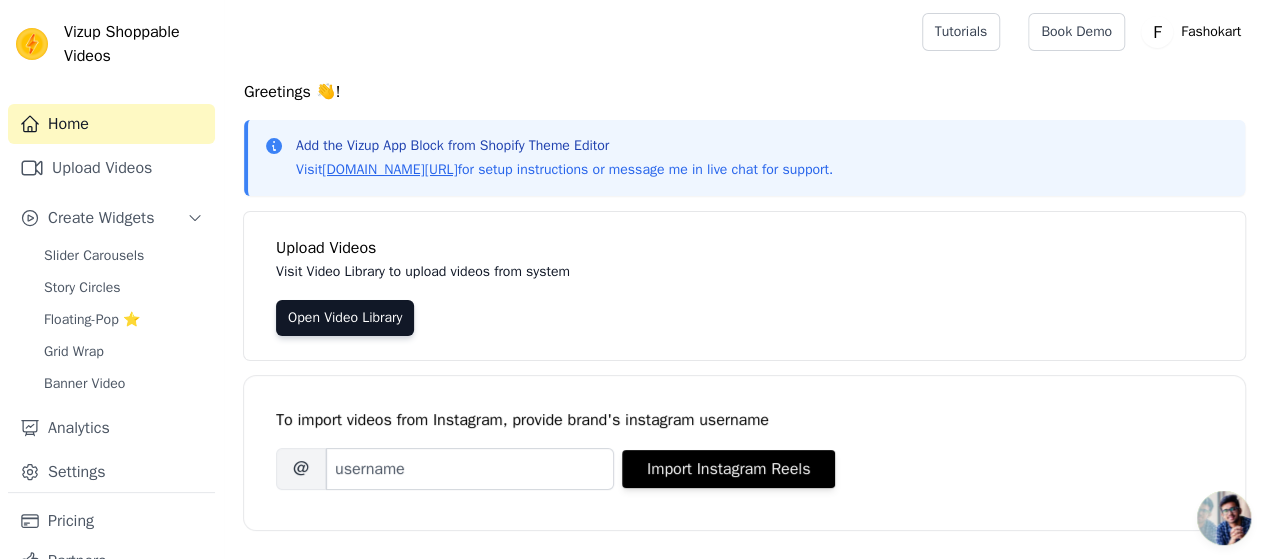click at bounding box center (32, 44) 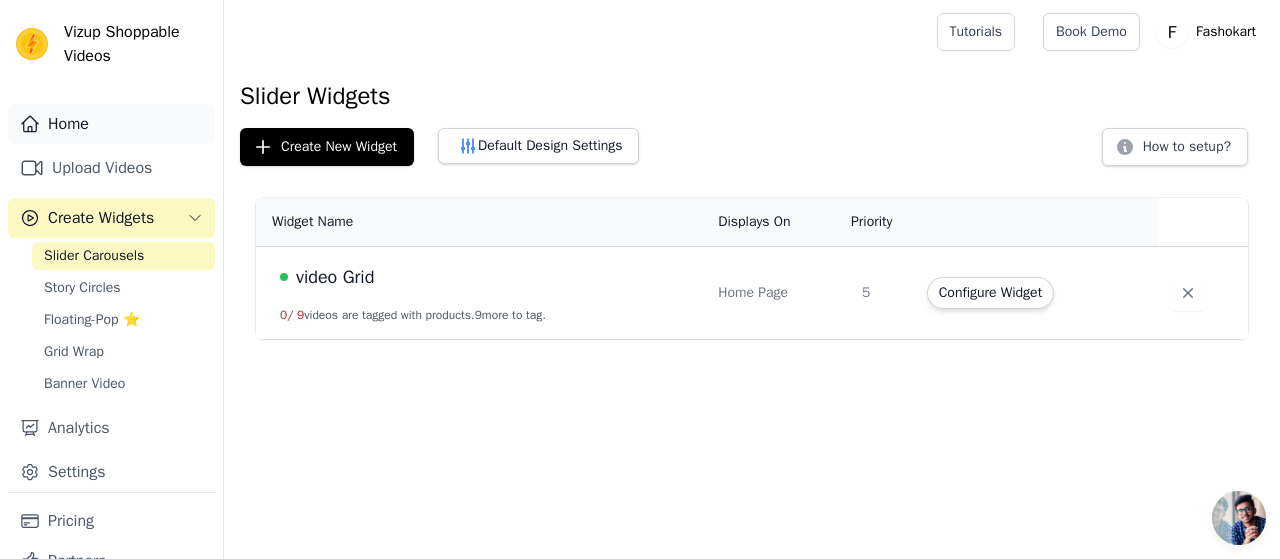 click on "Home" at bounding box center (111, 124) 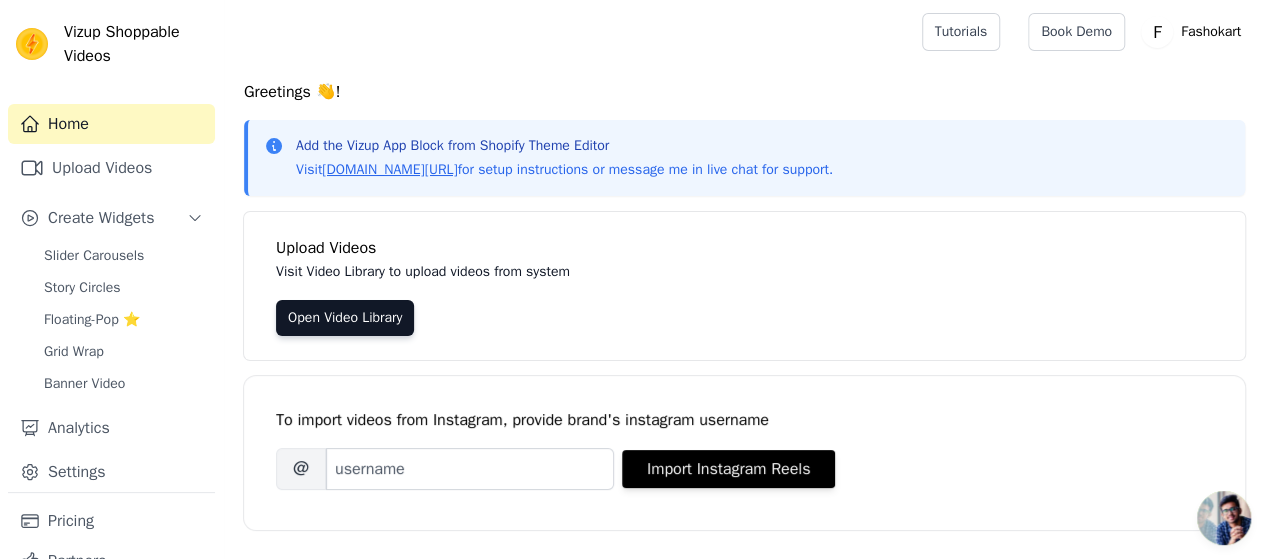 click on "Home" at bounding box center [111, 124] 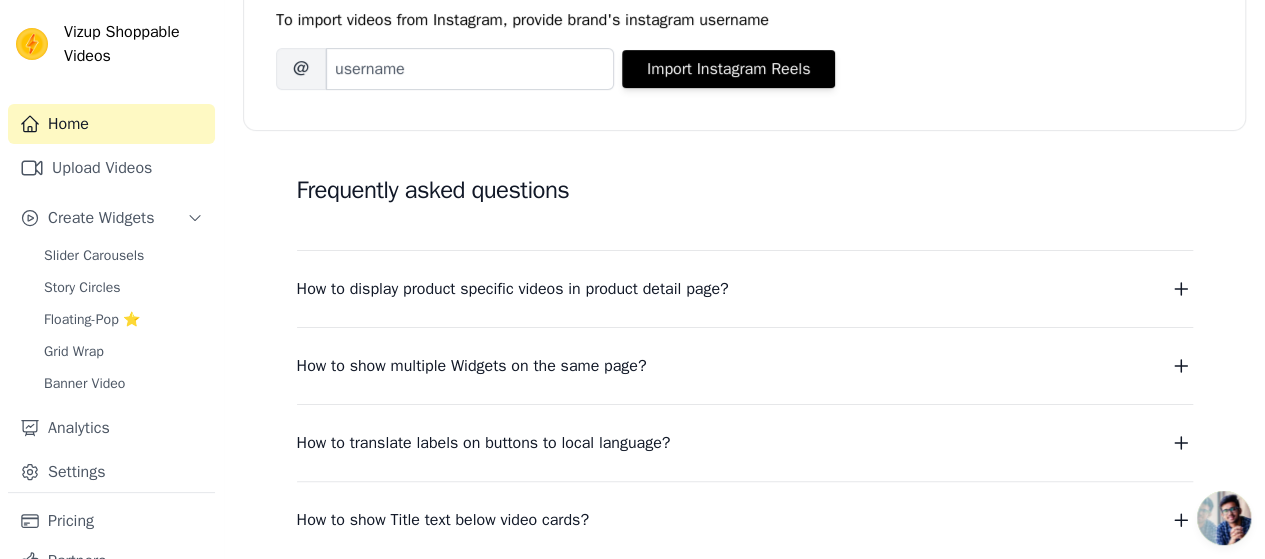 scroll, scrollTop: 560, scrollLeft: 0, axis: vertical 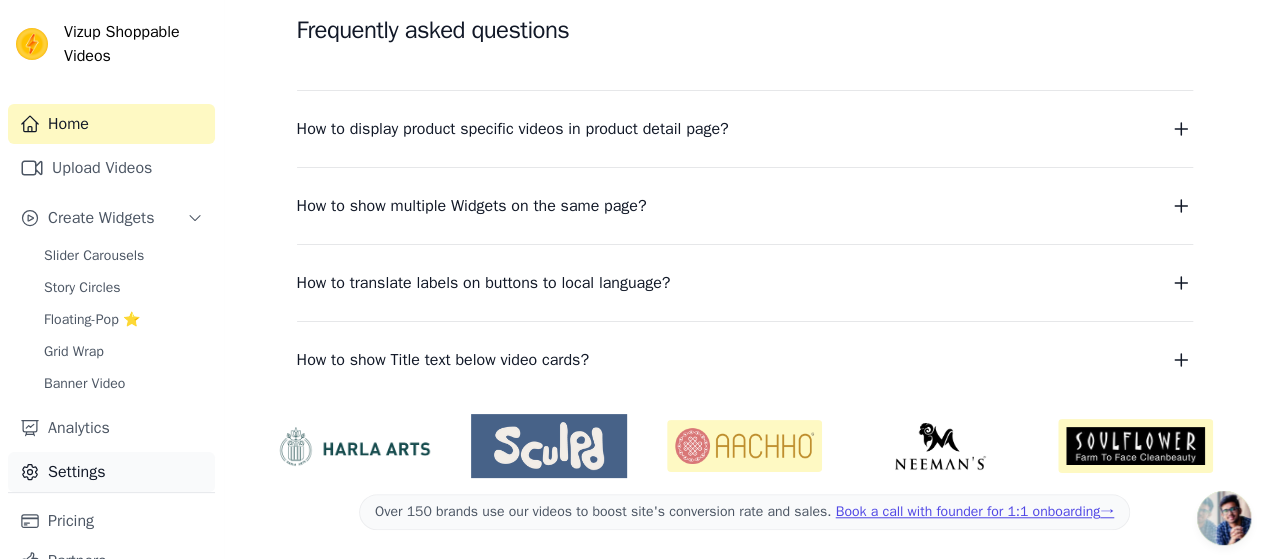 click on "Settings" at bounding box center (111, 472) 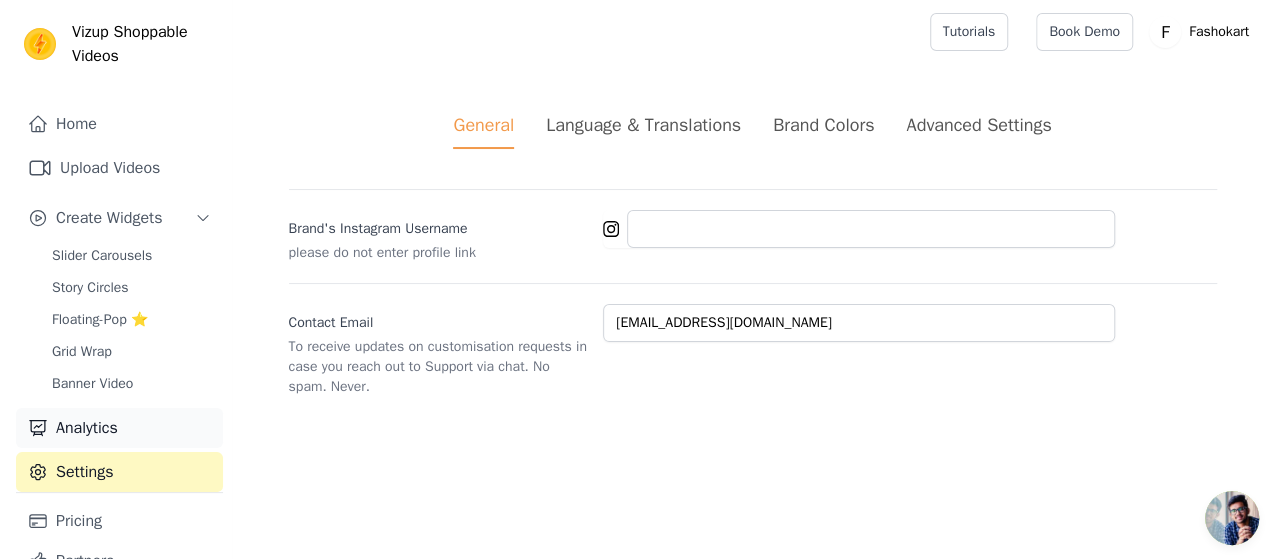 scroll, scrollTop: 0, scrollLeft: 0, axis: both 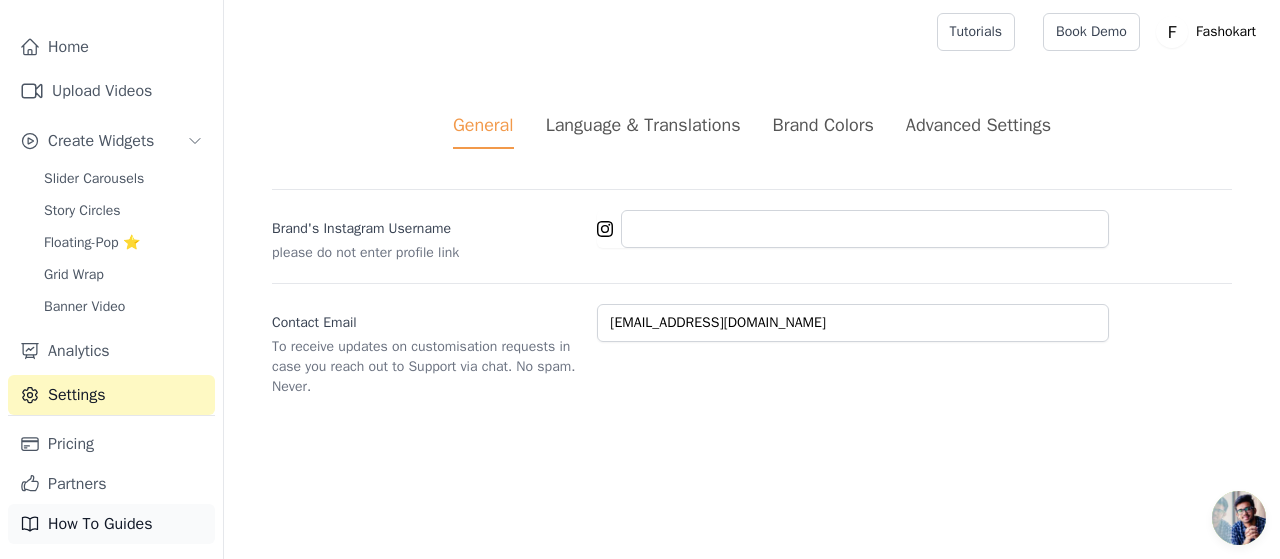 click on "How To Guides" at bounding box center [111, 524] 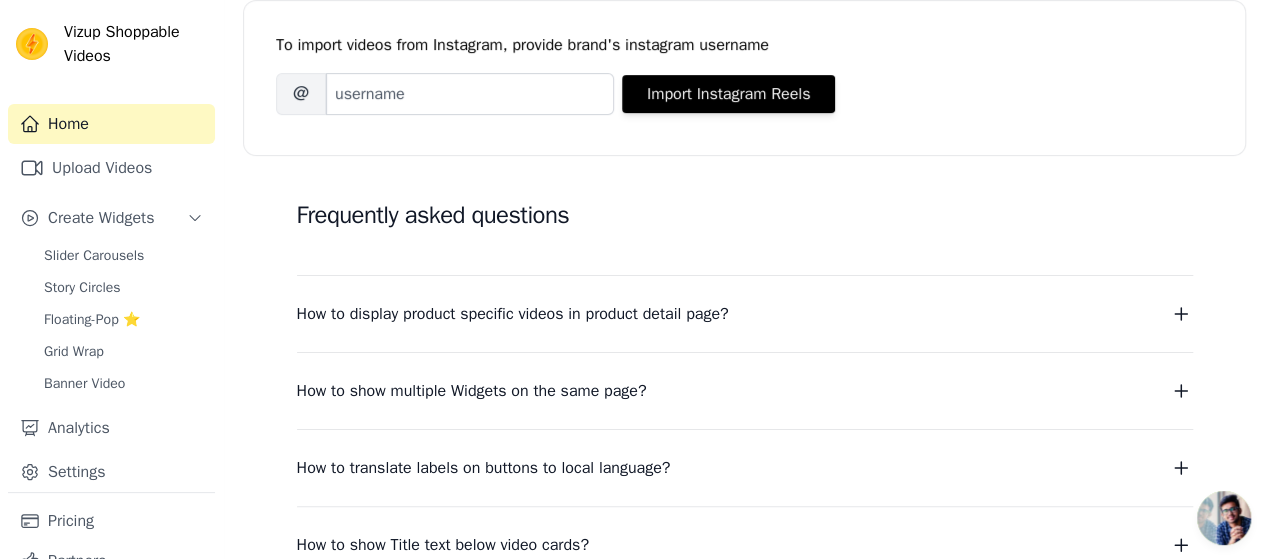 scroll, scrollTop: 400, scrollLeft: 0, axis: vertical 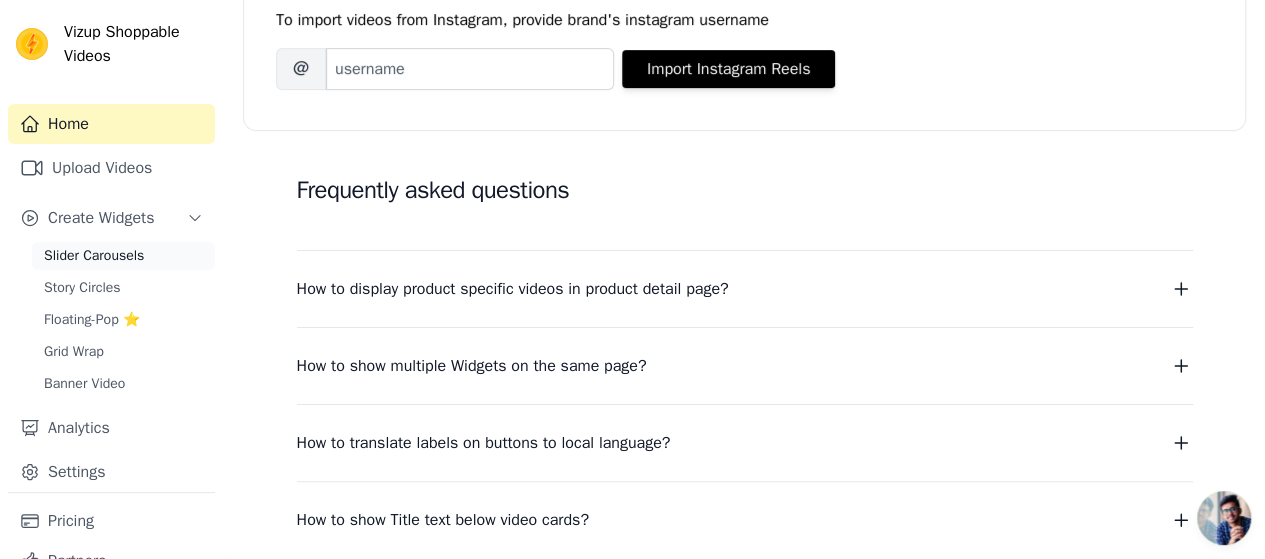 click on "Slider Carousels" at bounding box center [94, 256] 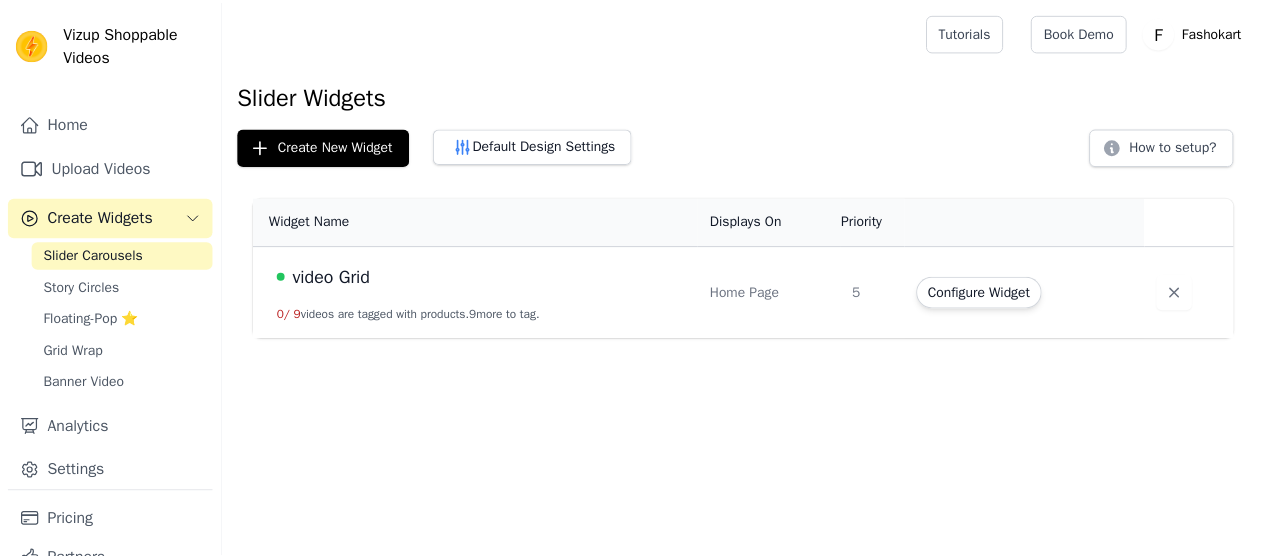 scroll, scrollTop: 0, scrollLeft: 0, axis: both 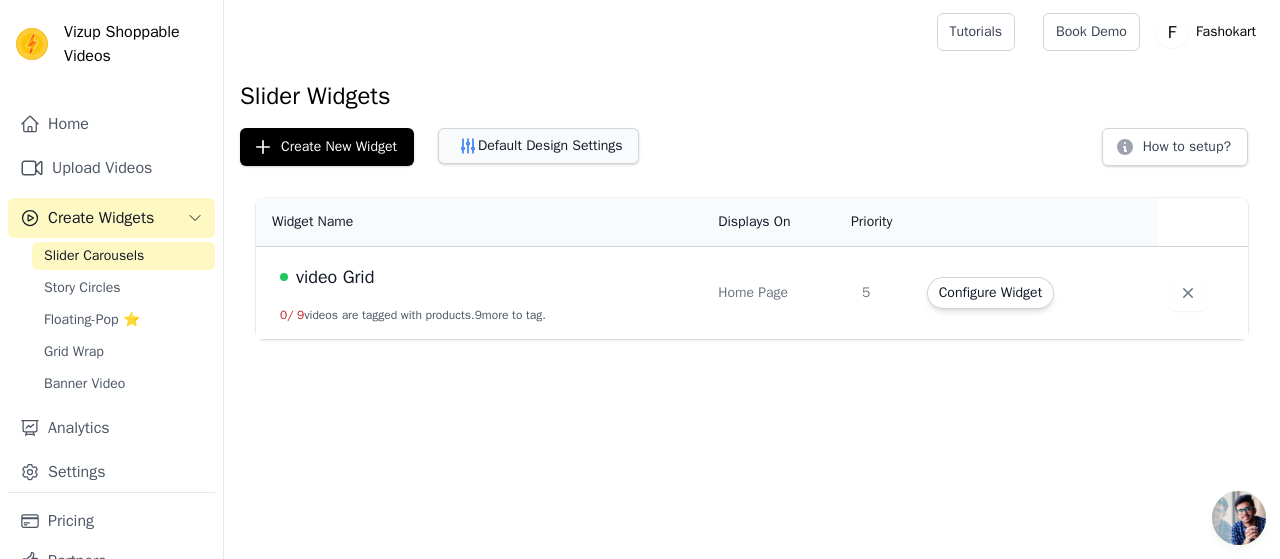 click on "Default Design Settings" at bounding box center [538, 146] 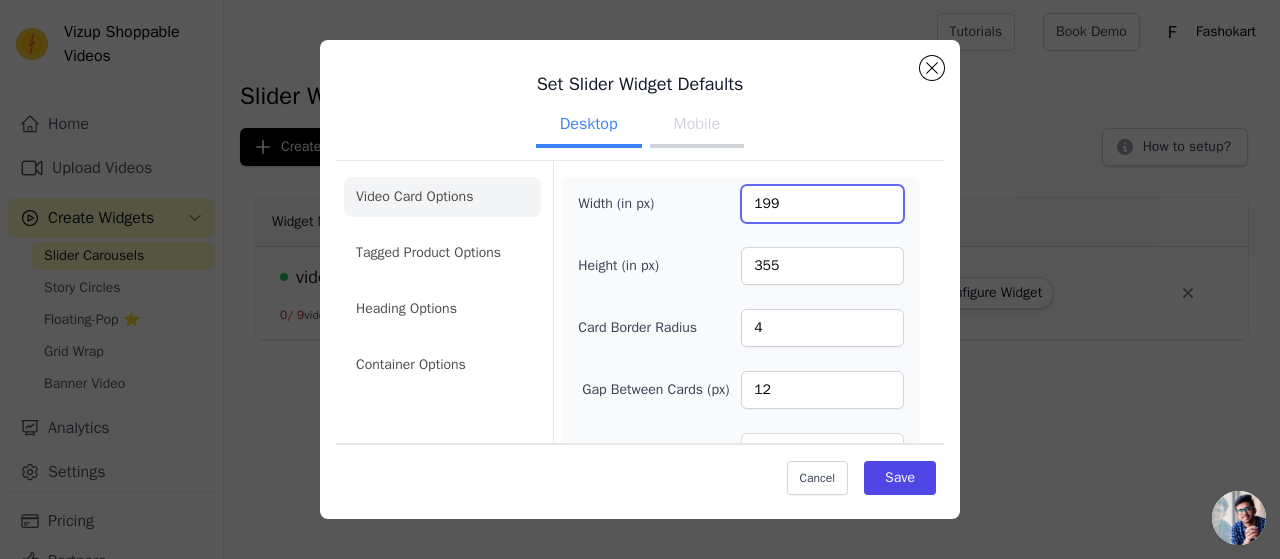 click on "199" at bounding box center [822, 204] 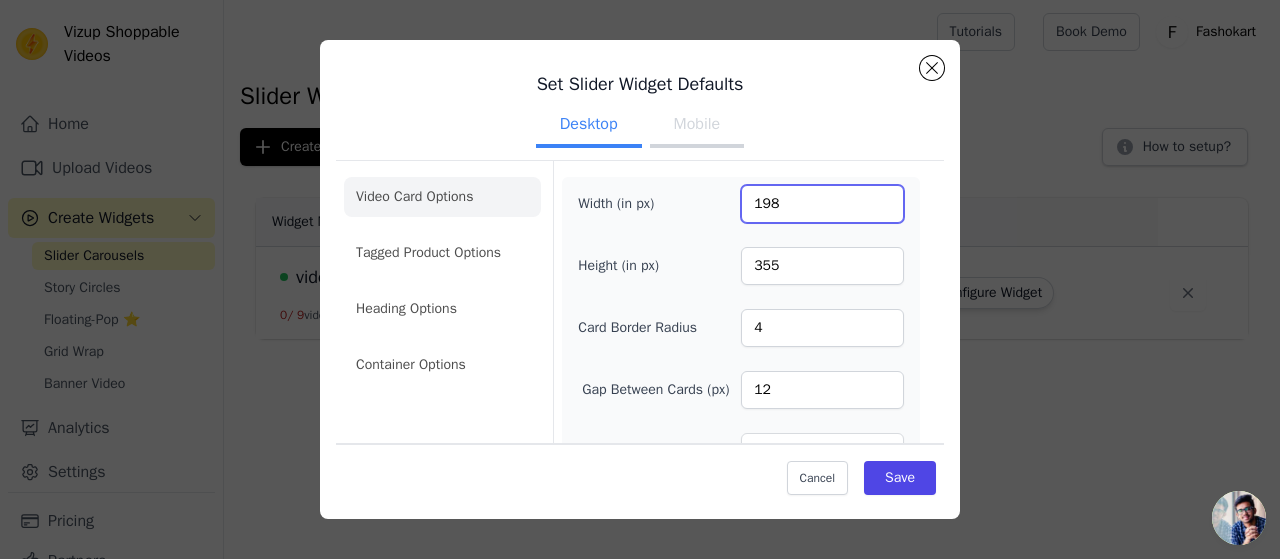 click on "198" at bounding box center (822, 204) 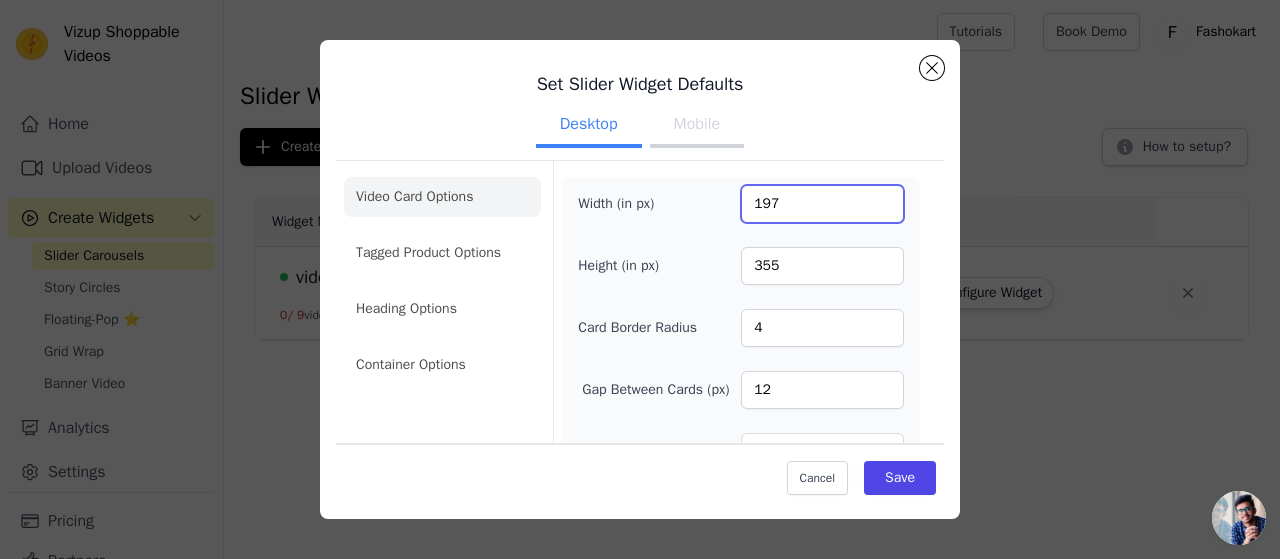 click on "197" at bounding box center [822, 204] 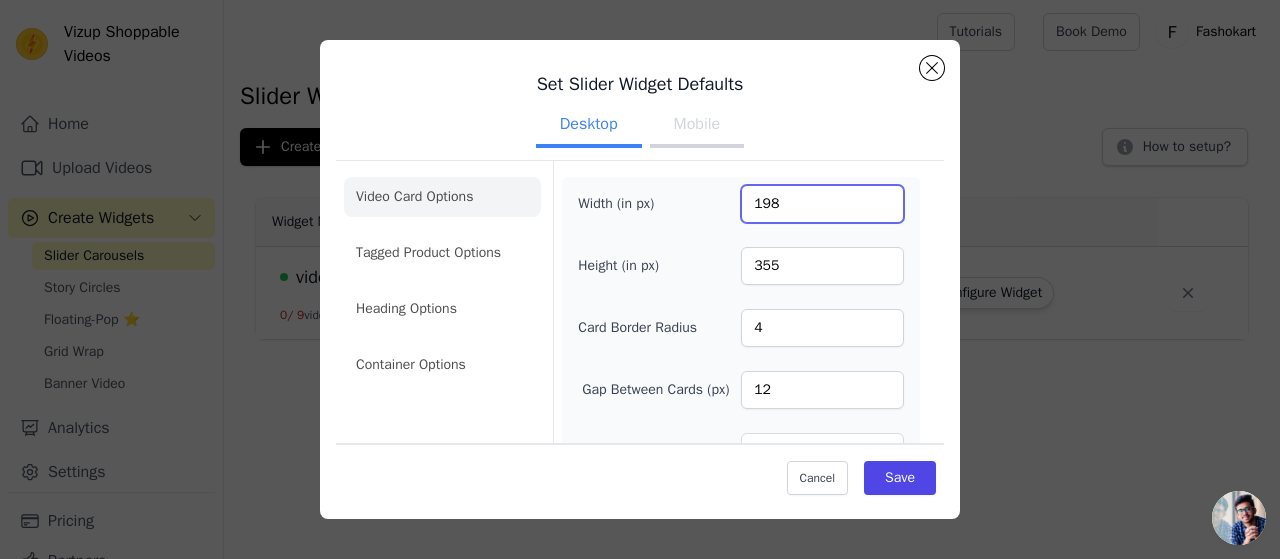click on "198" at bounding box center [822, 204] 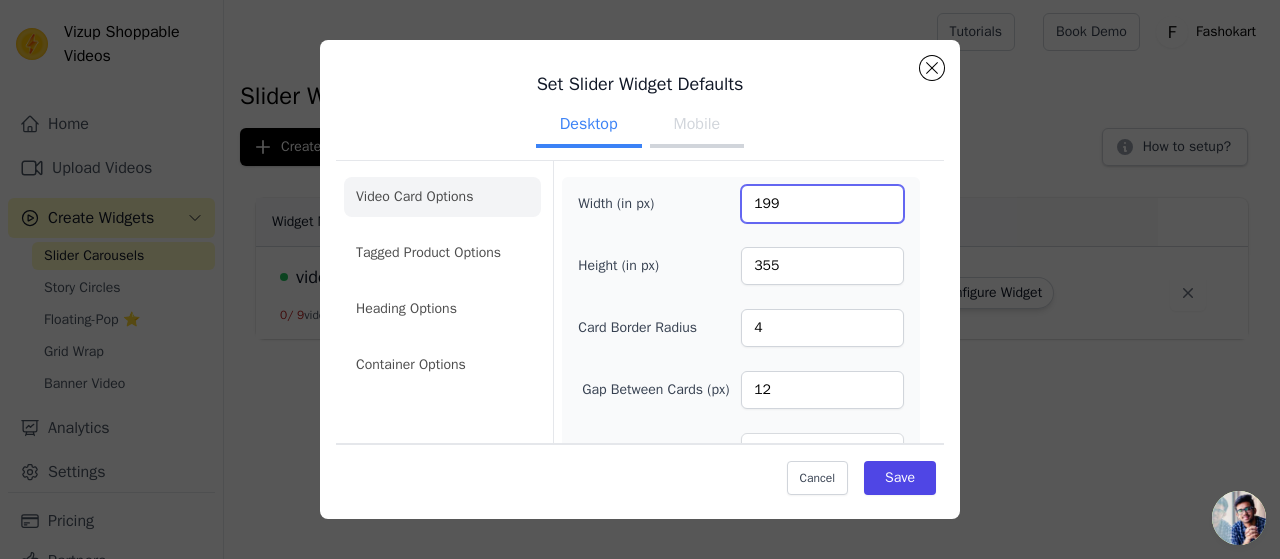 click on "199" at bounding box center (822, 204) 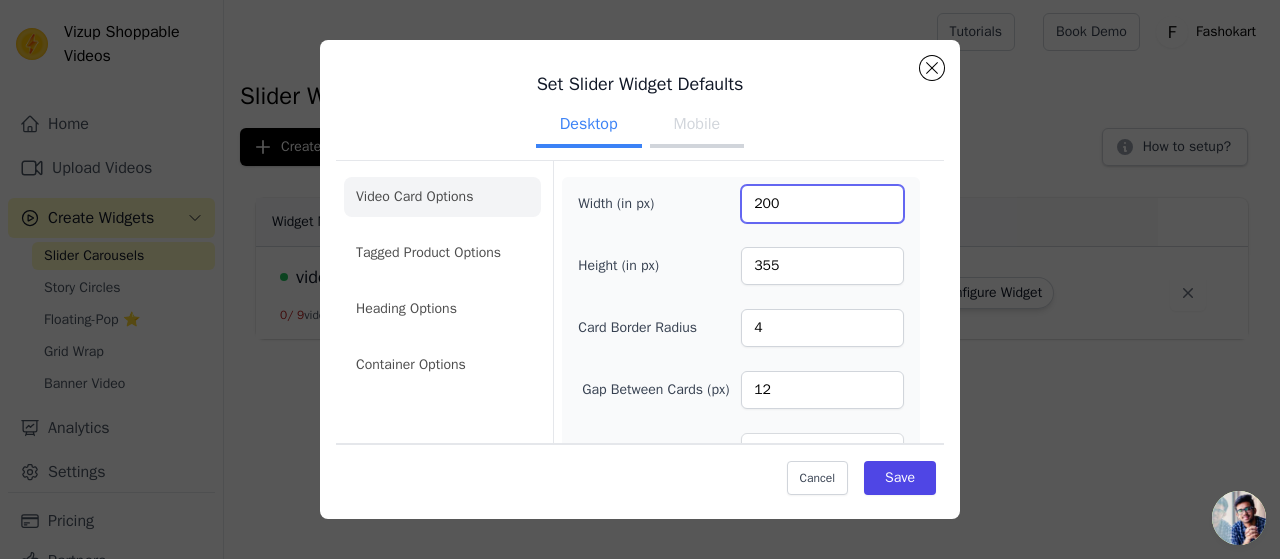 click on "200" at bounding box center [822, 204] 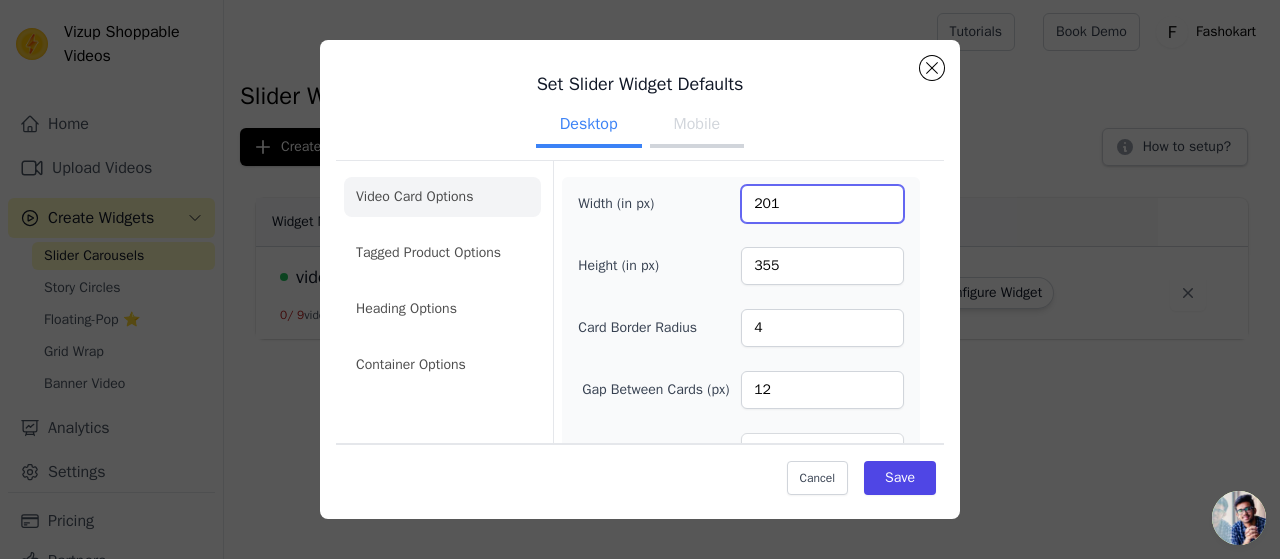click on "201" at bounding box center [822, 204] 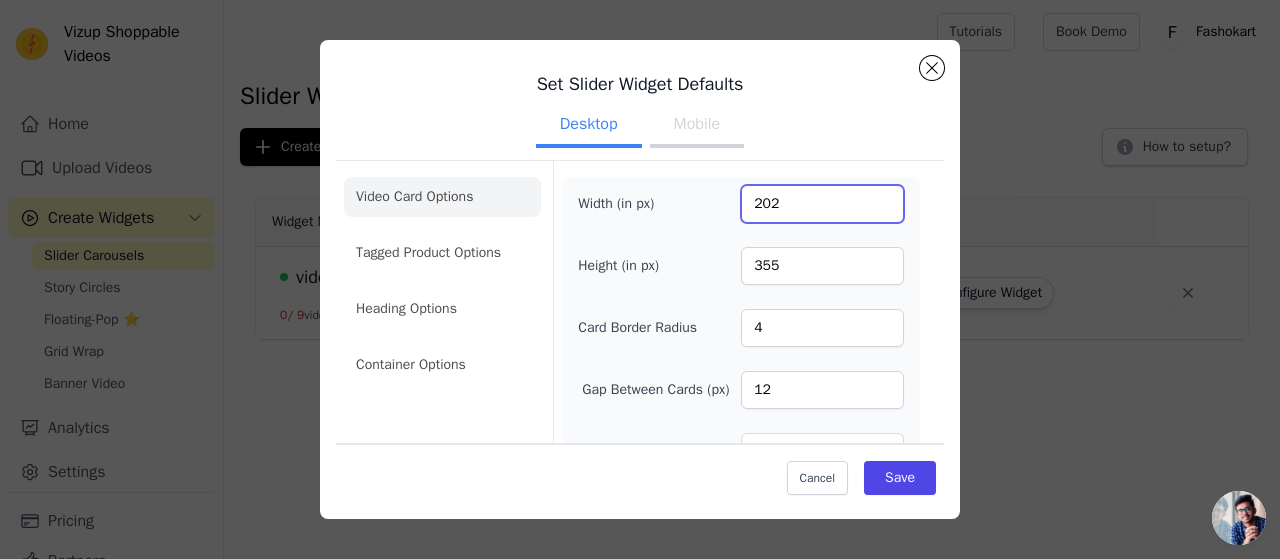 click on "202" at bounding box center [822, 204] 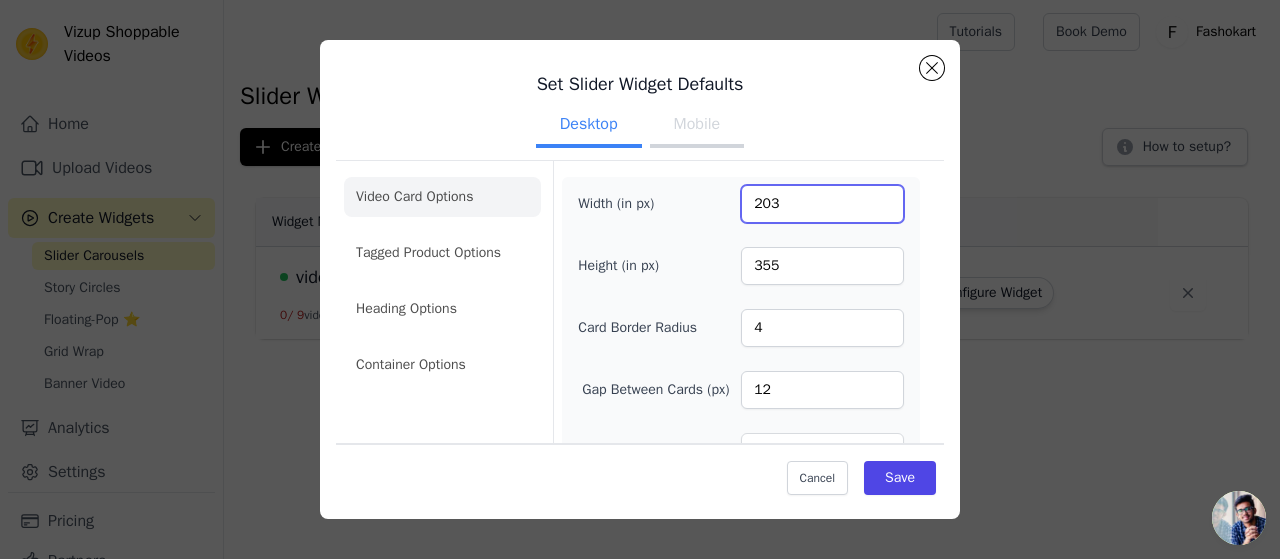 click on "203" at bounding box center (822, 204) 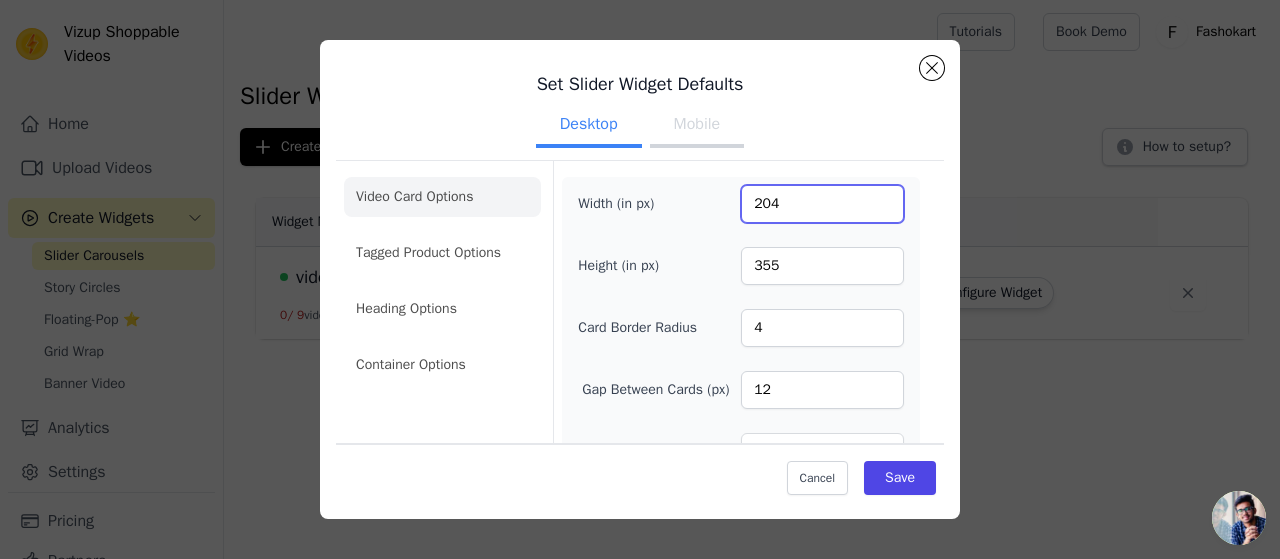 click on "204" at bounding box center (822, 204) 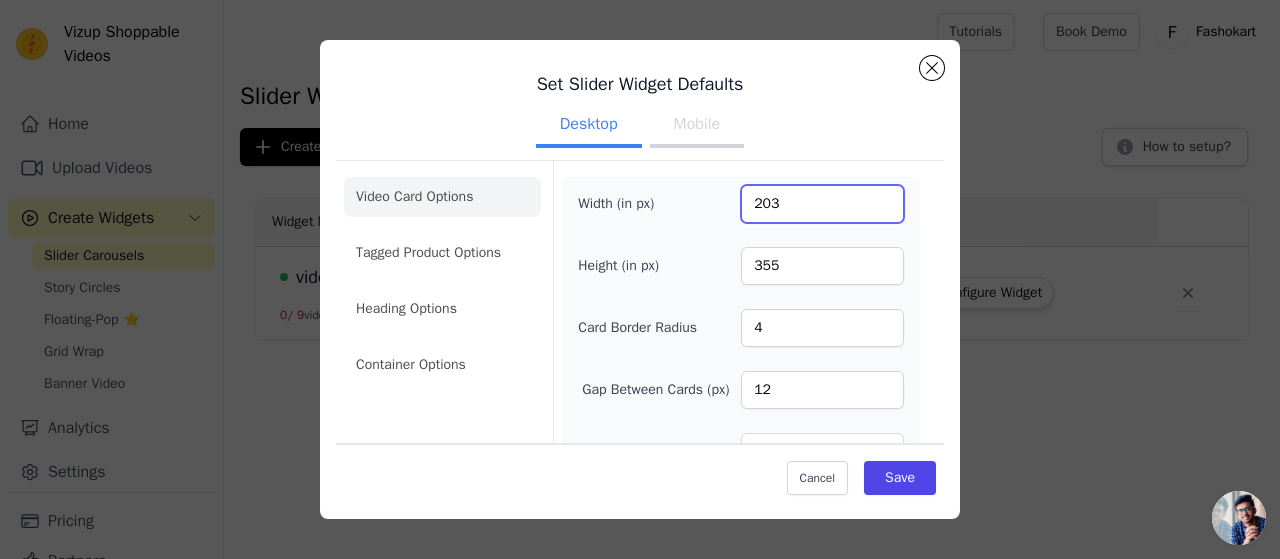 click on "203" at bounding box center (822, 204) 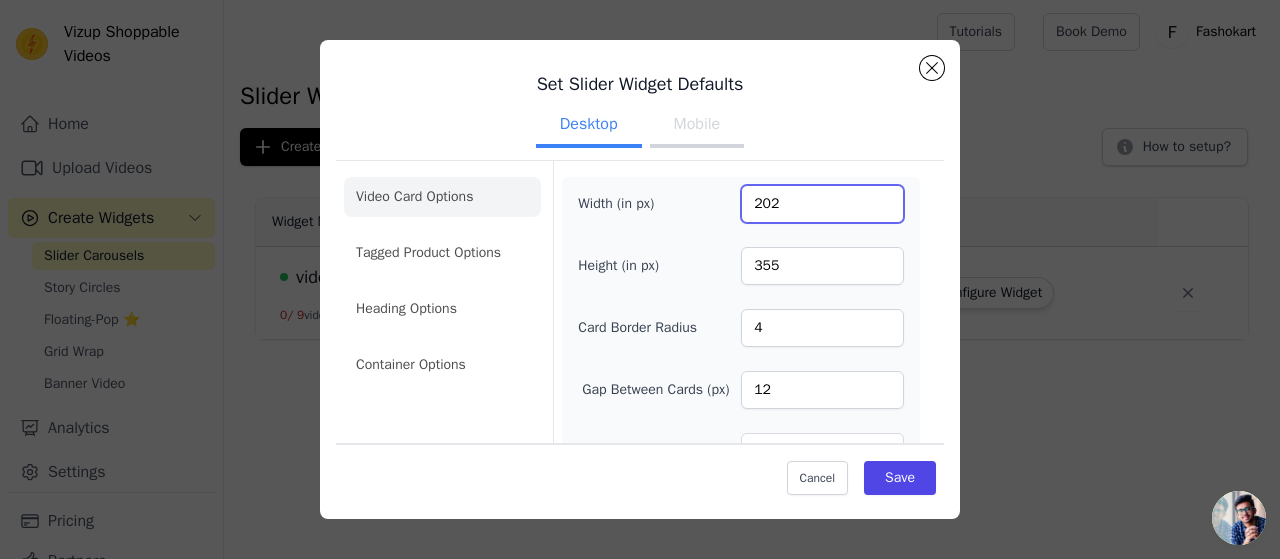 click on "202" at bounding box center [822, 204] 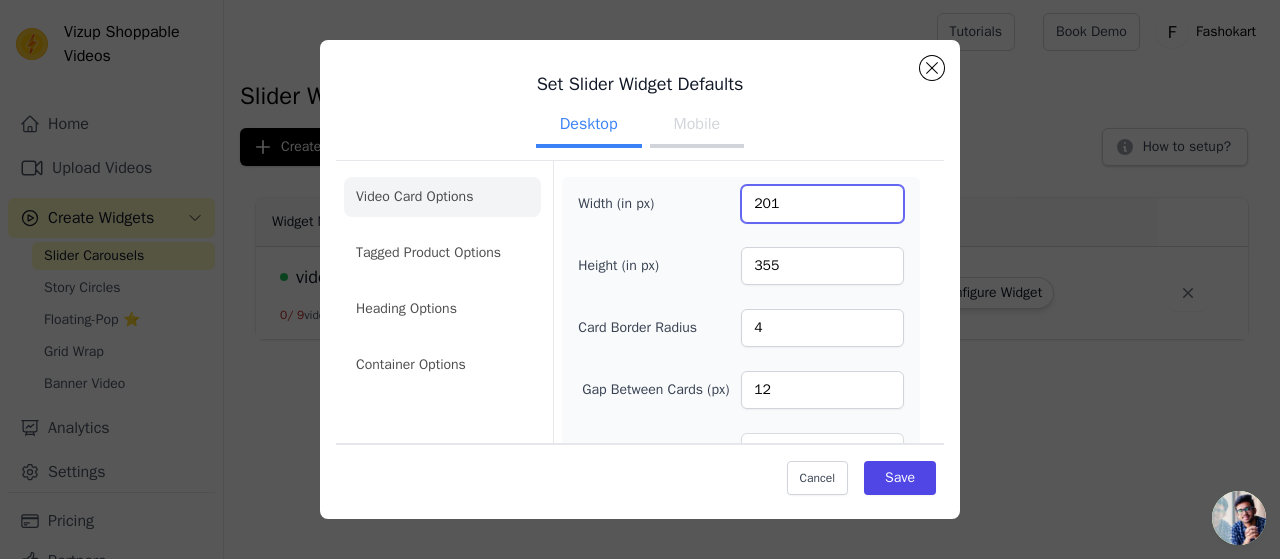 click on "201" at bounding box center (822, 204) 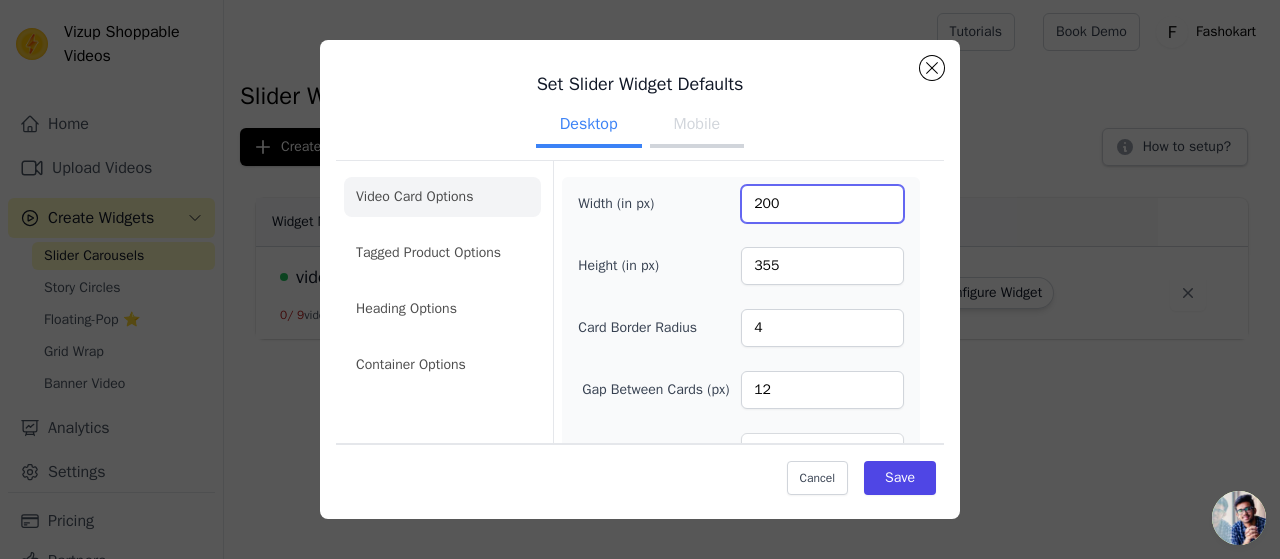 click on "200" at bounding box center [822, 204] 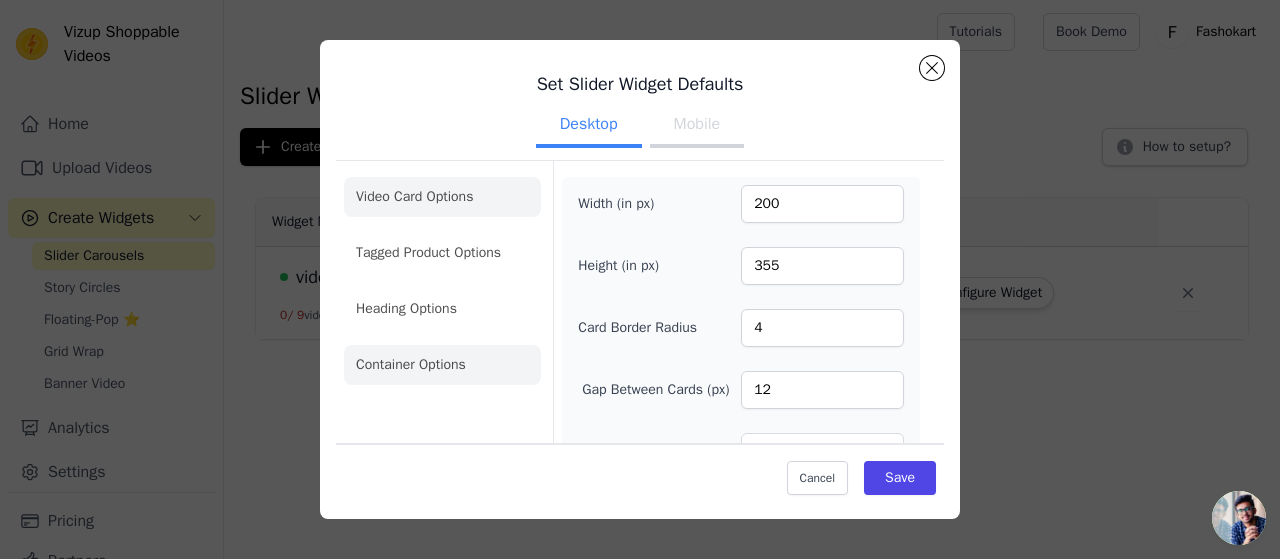 click on "Container Options" 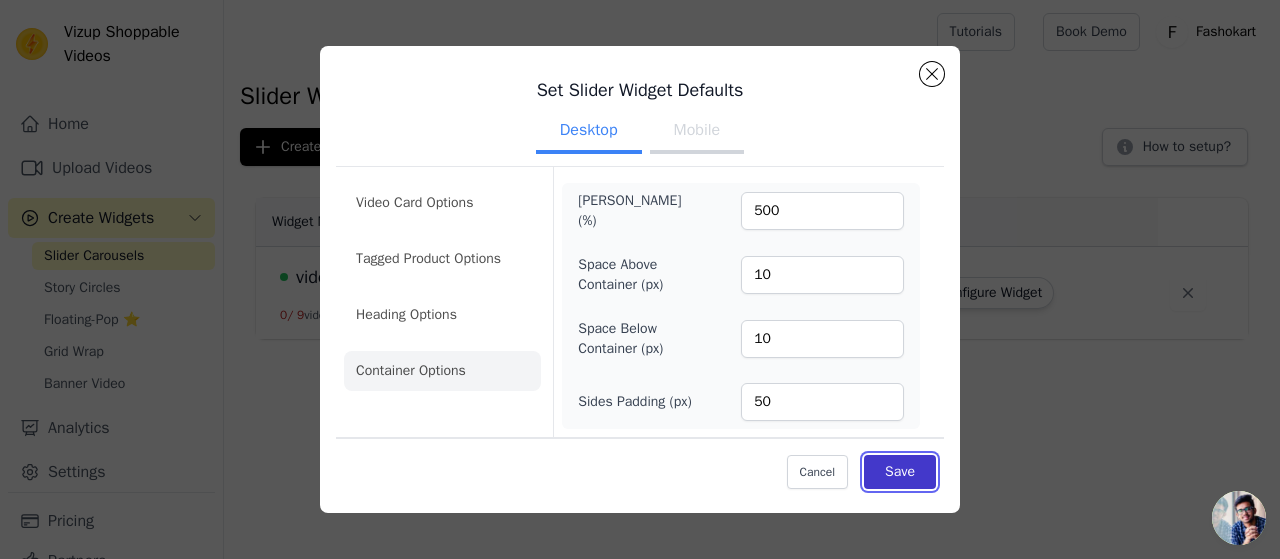 click on "Save" at bounding box center [900, 472] 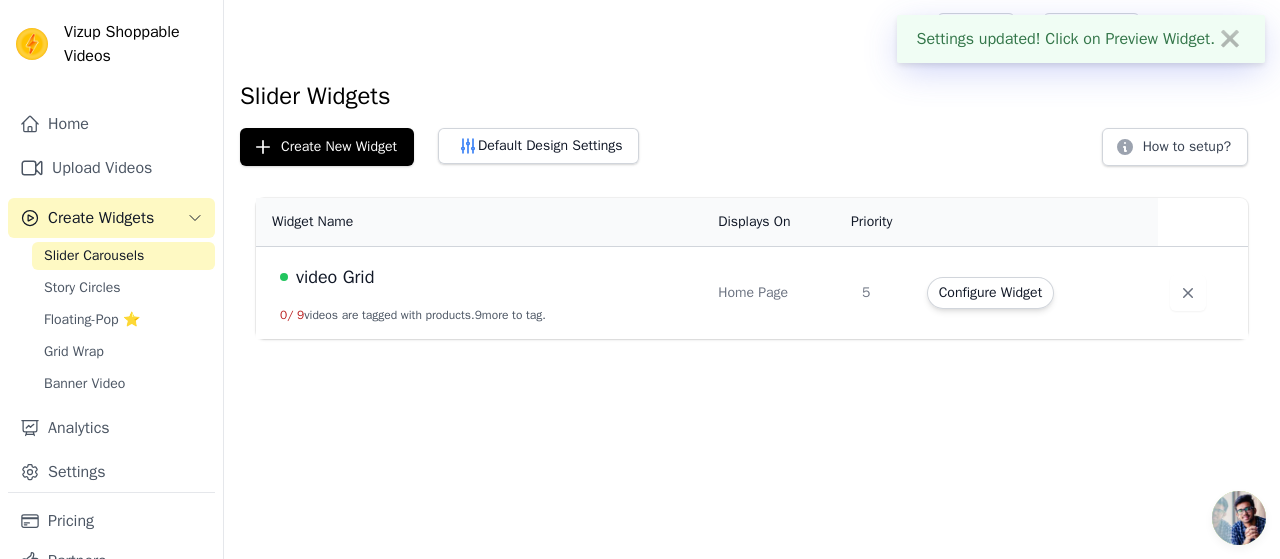 click at bounding box center (1239, 518) 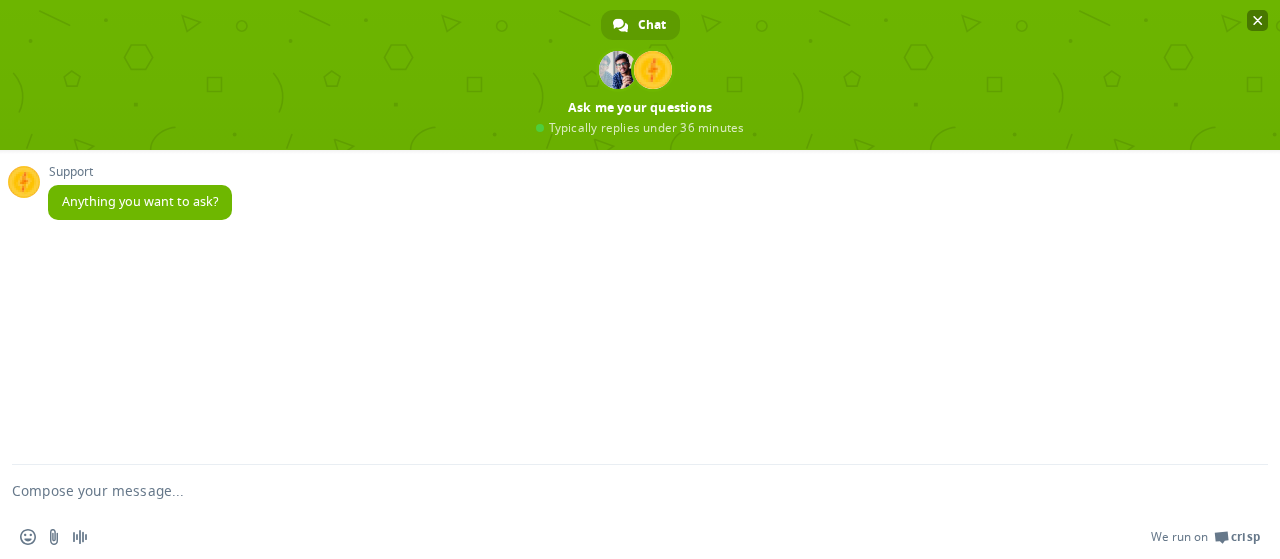 click at bounding box center (1258, 20) 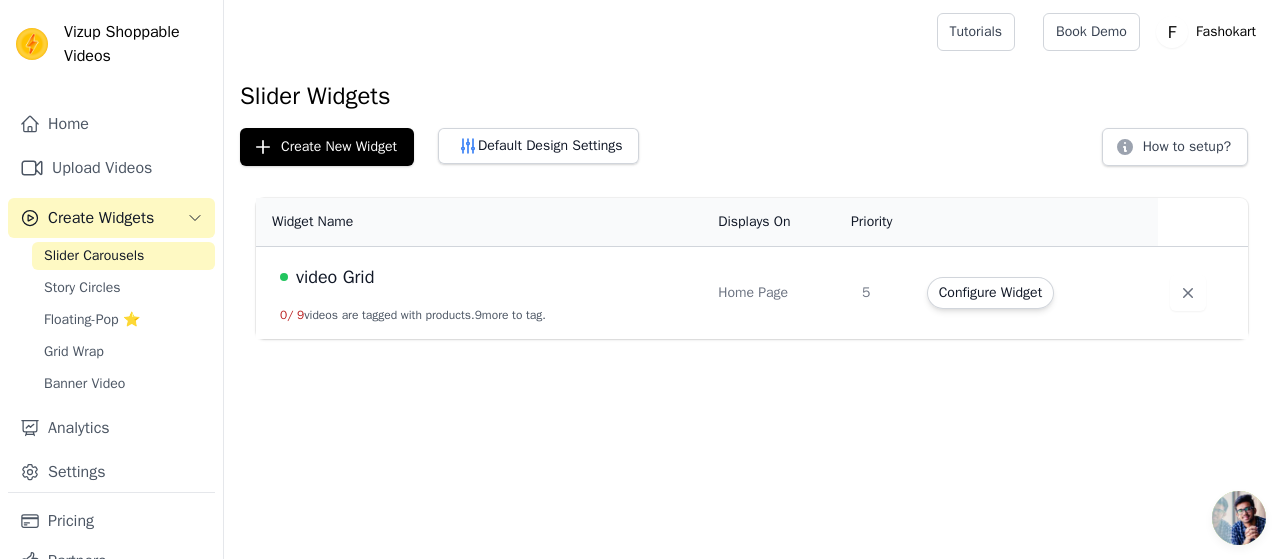 click on "9  more to tag." at bounding box center [510, 315] 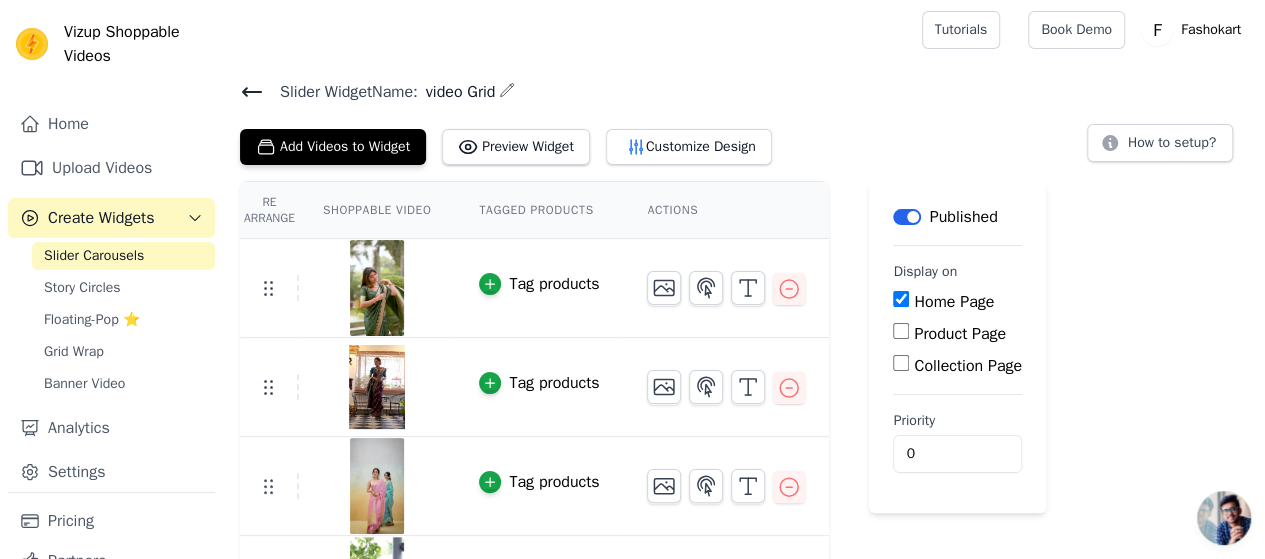 scroll, scrollTop: 0, scrollLeft: 0, axis: both 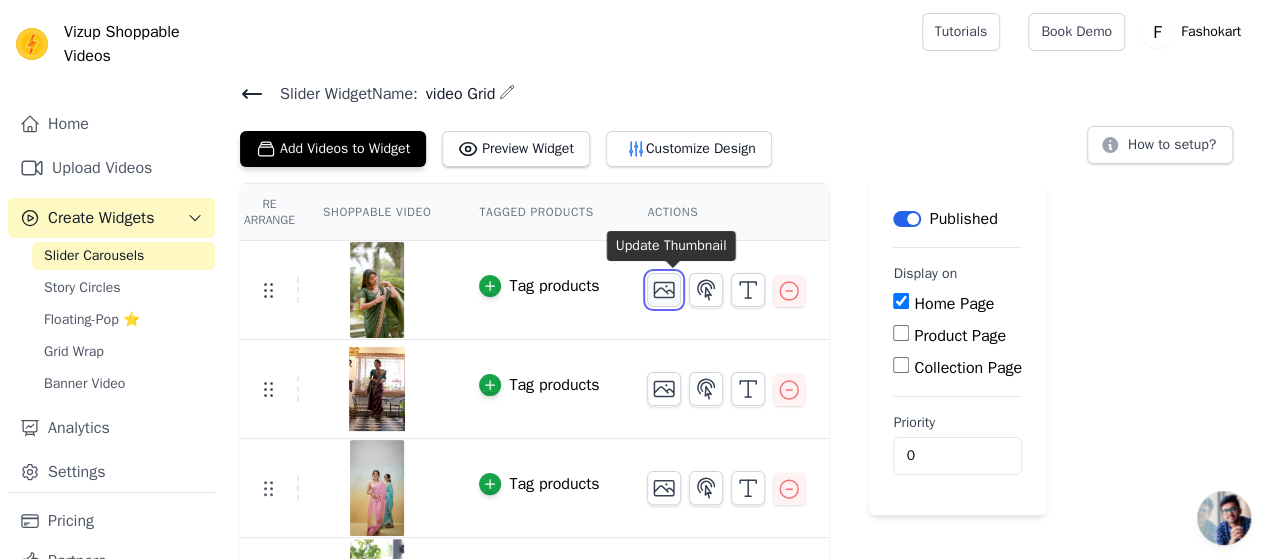 click 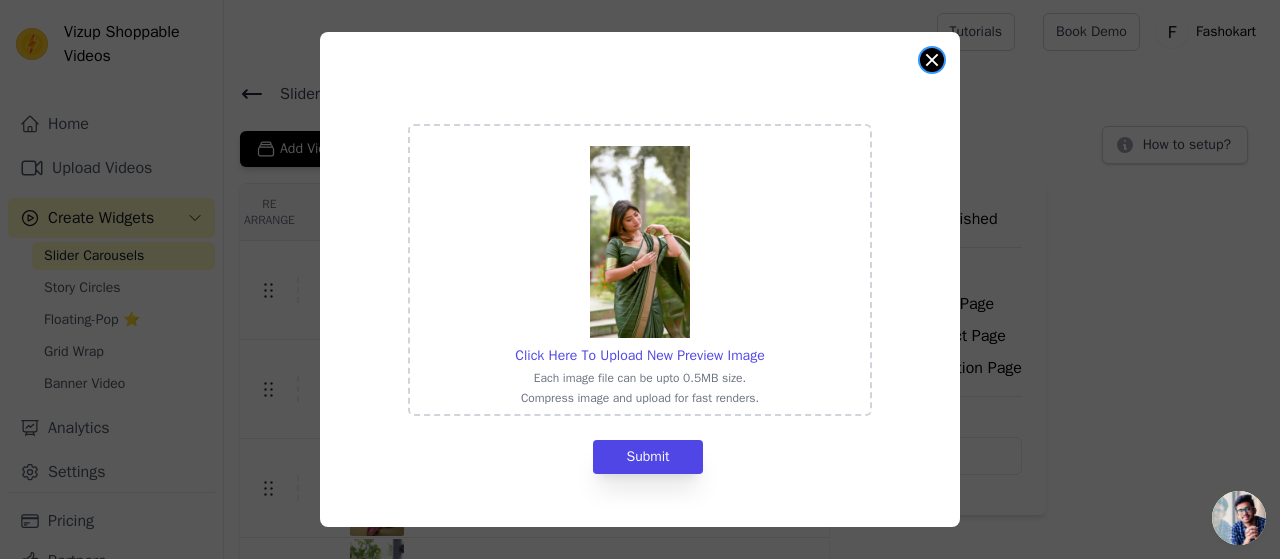 click at bounding box center [932, 60] 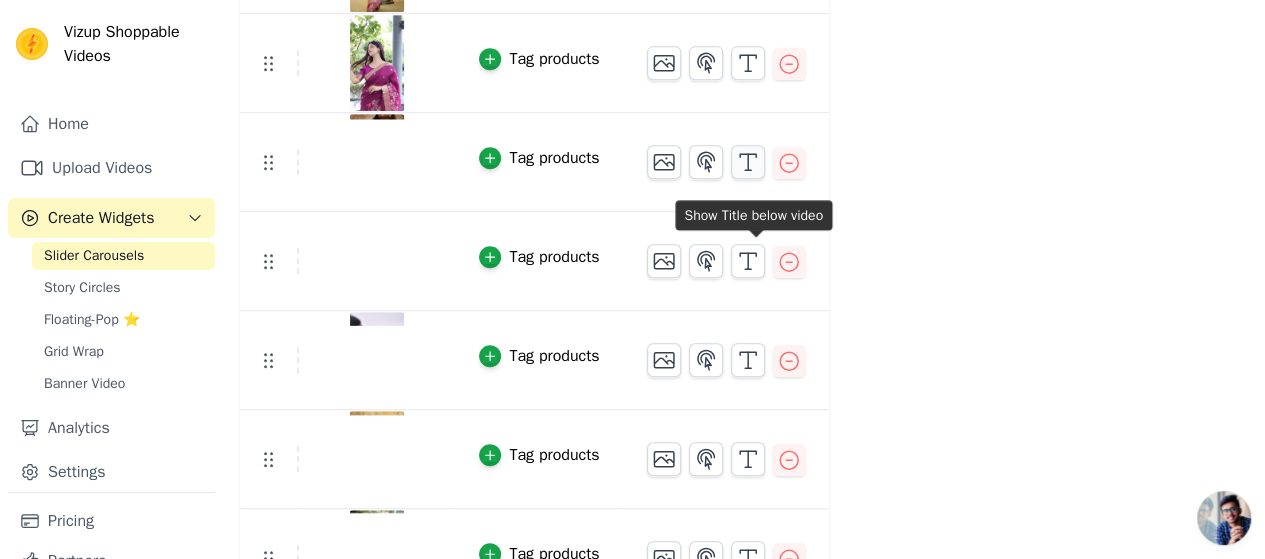 scroll, scrollTop: 567, scrollLeft: 0, axis: vertical 